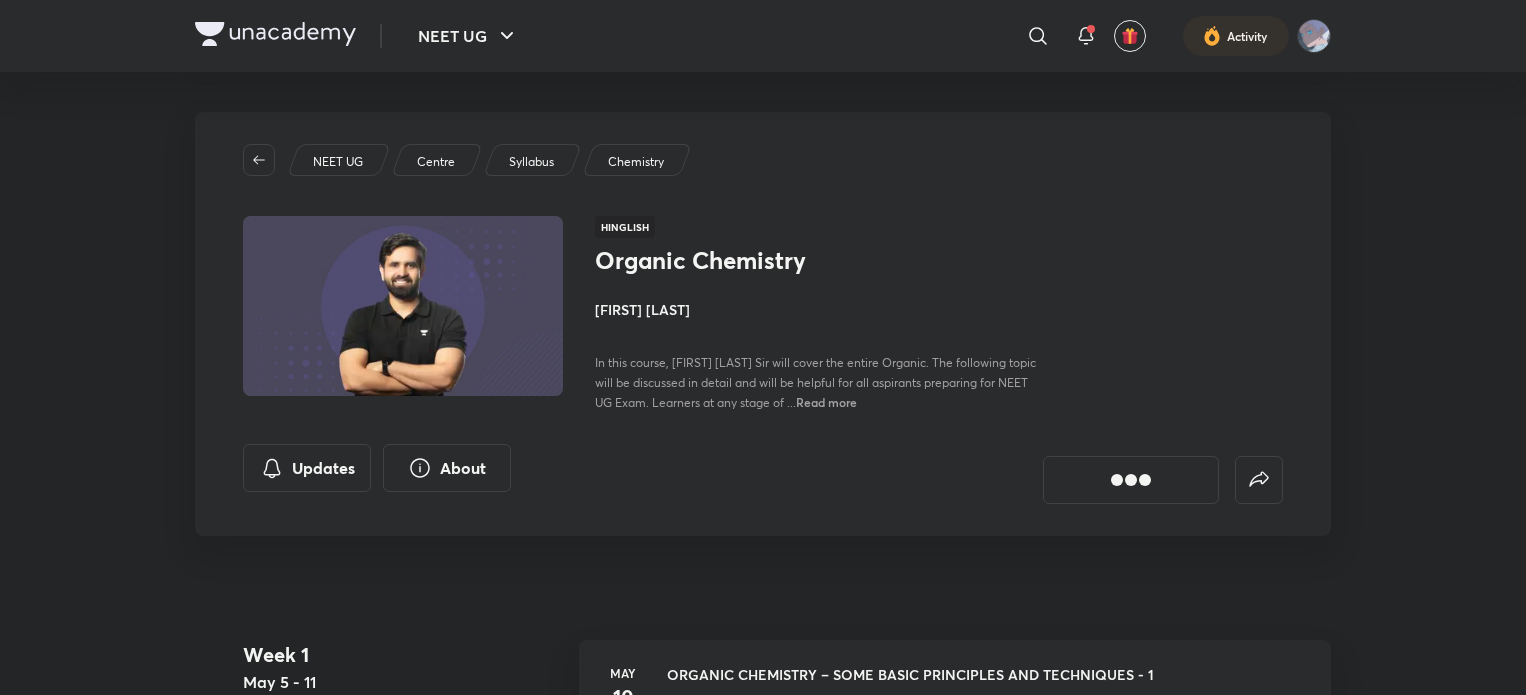 scroll, scrollTop: 0, scrollLeft: 0, axis: both 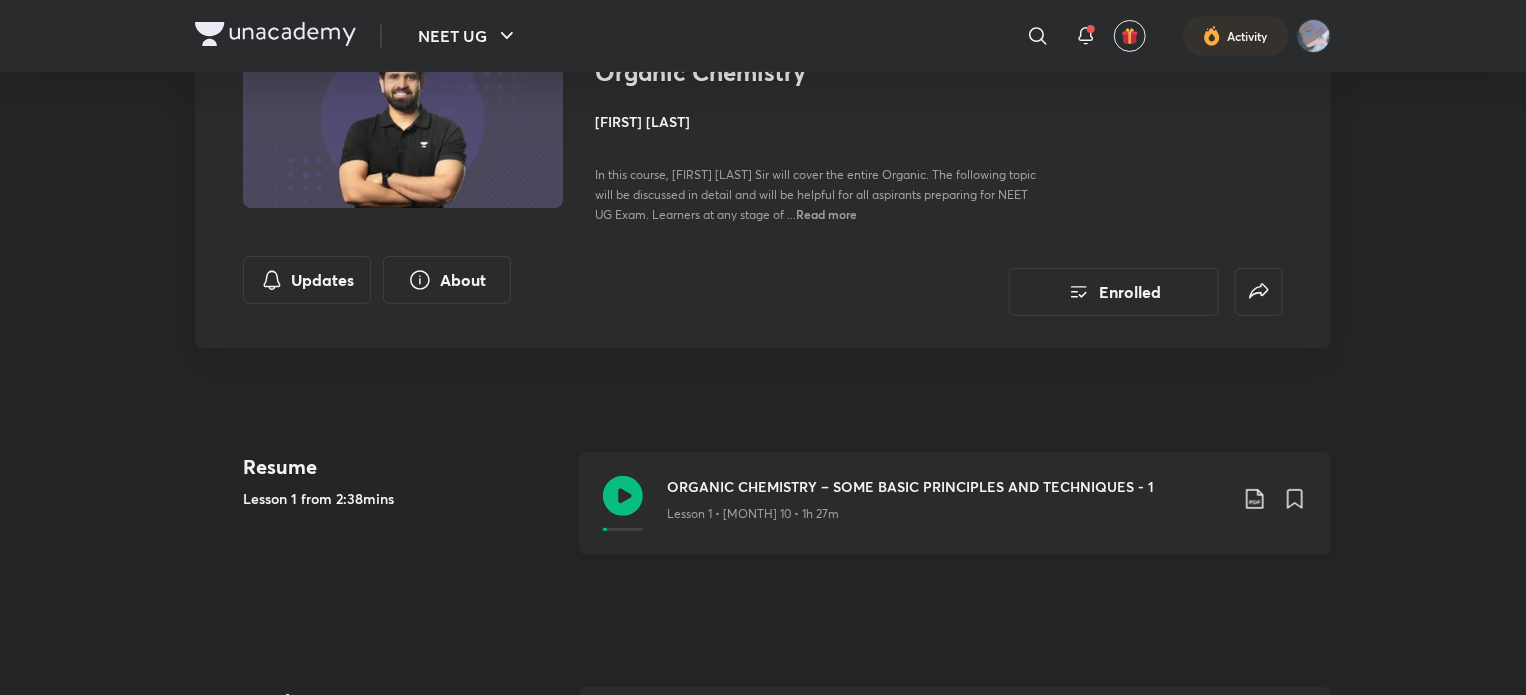 click 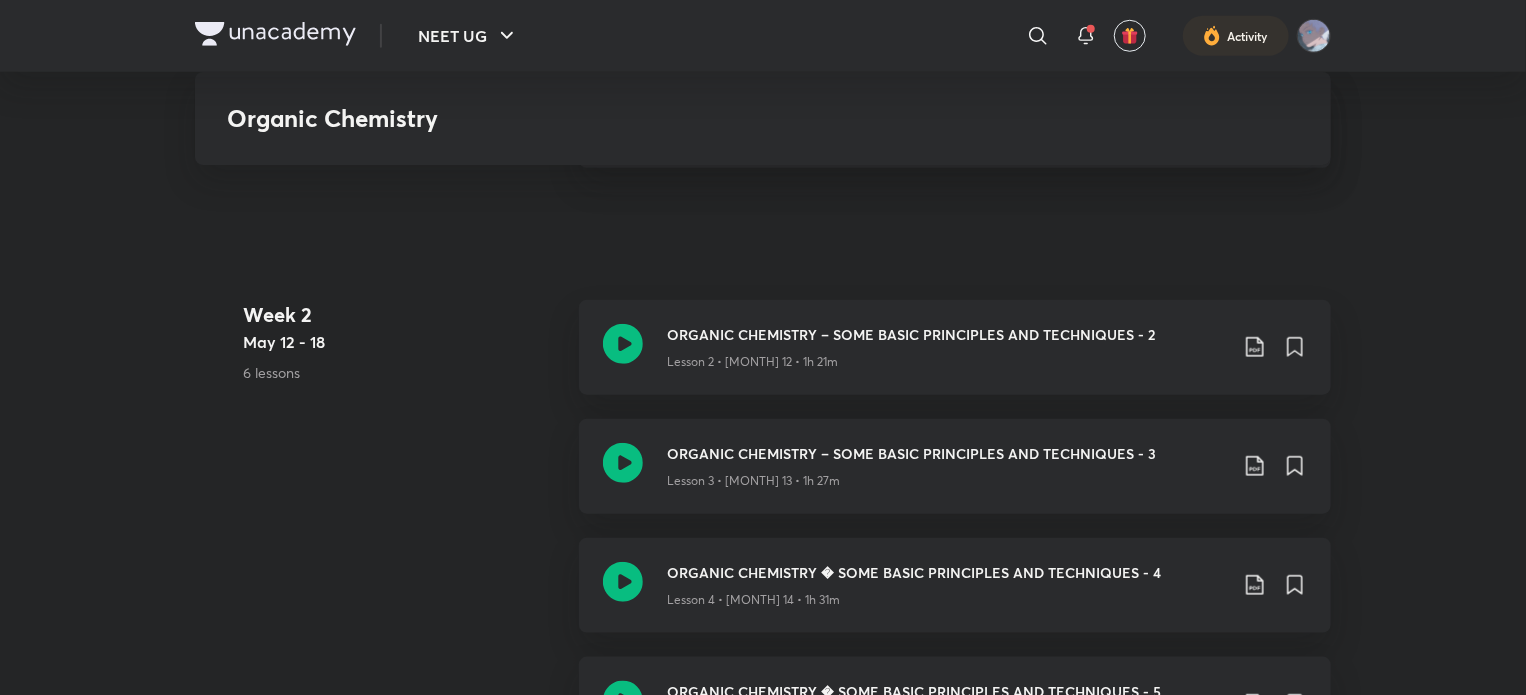 scroll, scrollTop: 803, scrollLeft: 0, axis: vertical 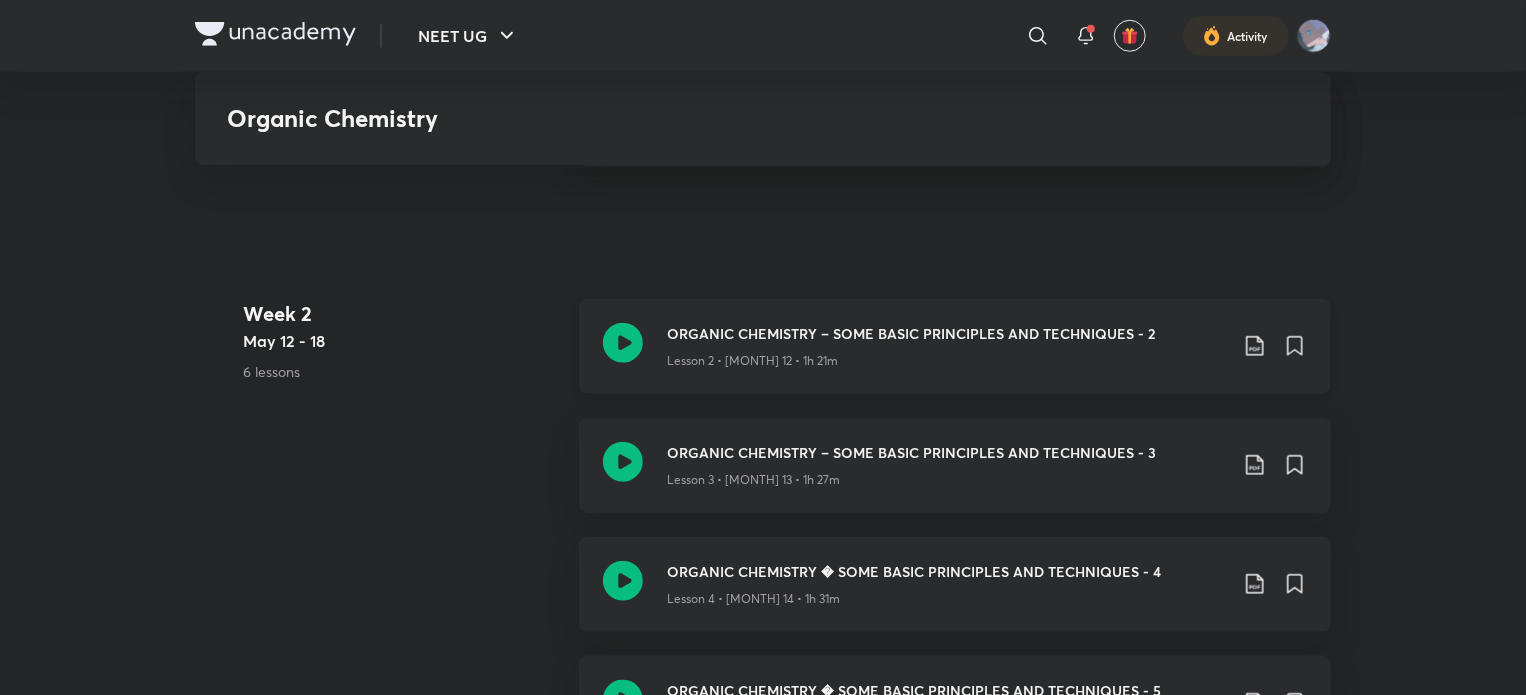 click 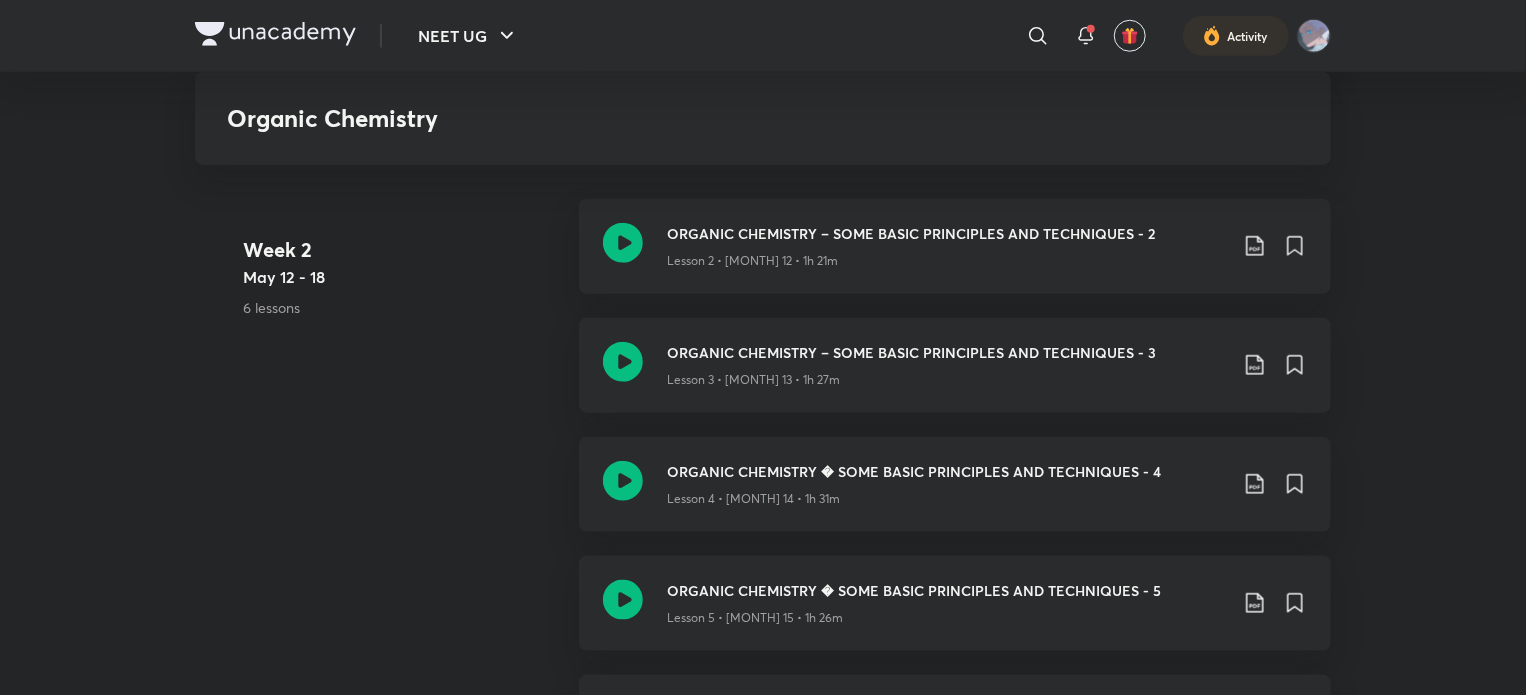 scroll, scrollTop: 907, scrollLeft: 0, axis: vertical 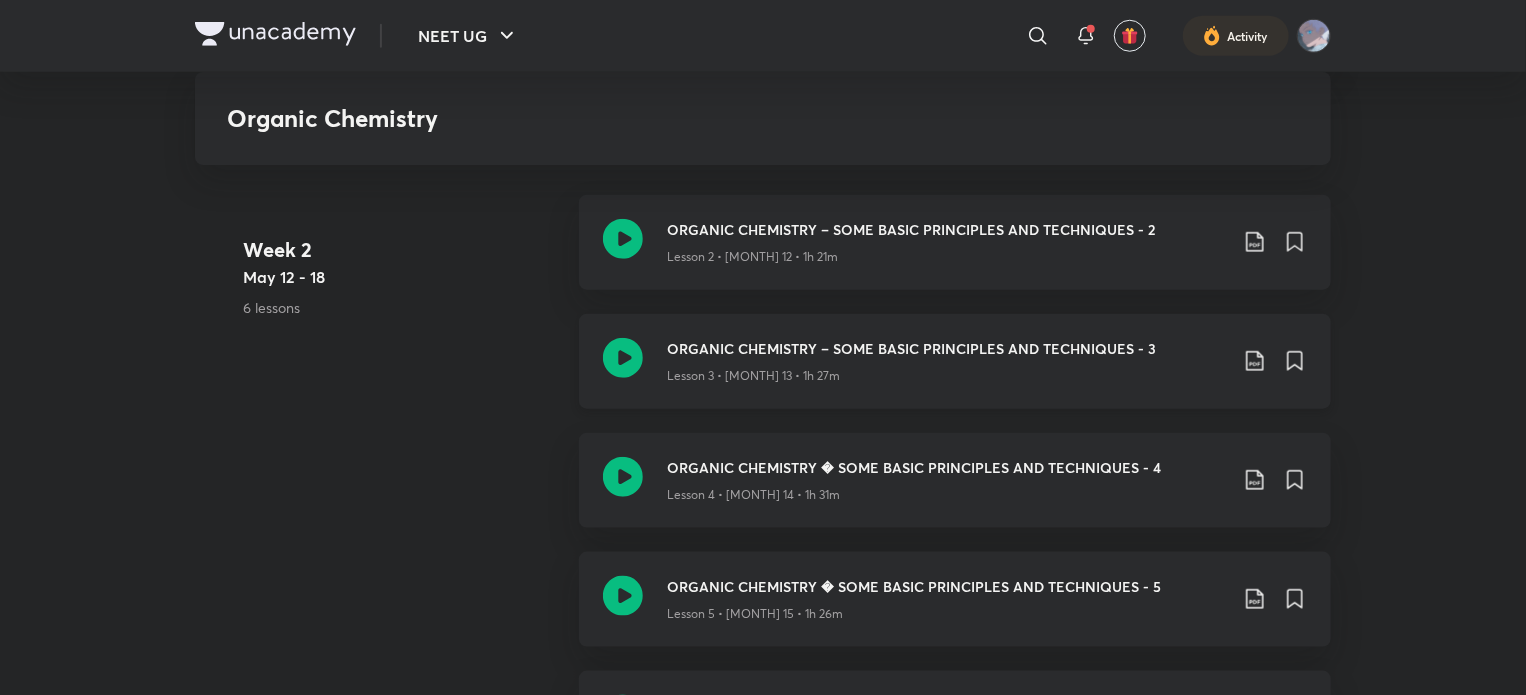 click 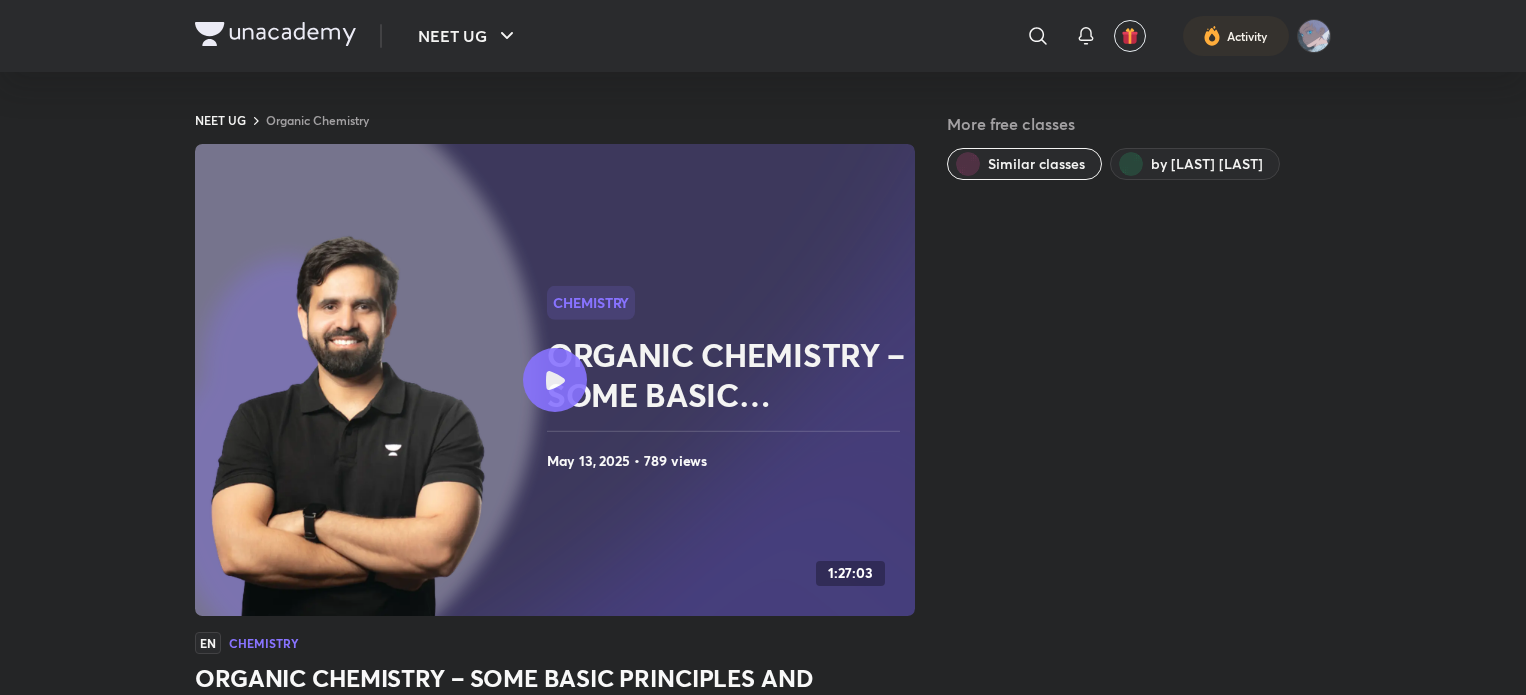 scroll, scrollTop: 907, scrollLeft: 0, axis: vertical 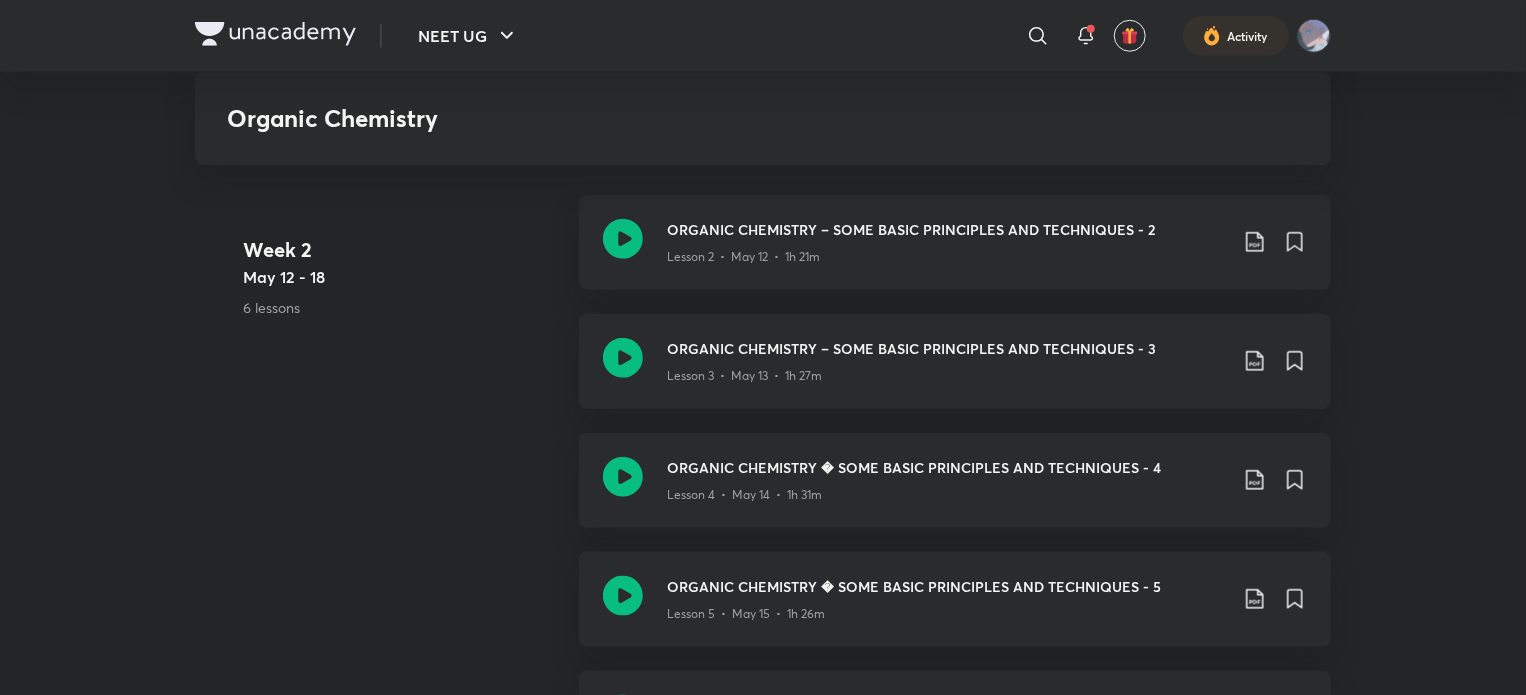 click on "NEET UG ​  Activity  Organic Chemistry NEET UG Centre Syllabus Chemistry Hinglish Organic Chemistry Yogender Singh In this course, Yogendra Singh Yadav Sir will cover the entire Organic. The following topic will be discussed in detail and will be helpful for all aspirants preparing for NEET UG Exam. Learners at any stage of ...  Read more Updates About Enrolled Resume Lesson 3 from 0:00mins ORGANIC CHEMISTRY – SOME BASIC PRINCIPLES AND TECHNIQUES - 3 Lesson 3  •  May 13  •  1h 27m  Week 1 May 5 - 11 1 lesson ORGANIC CHEMISTRY – SOME BASIC PRINCIPLES AND TECHNIQUES - 1 Lesson 1  •  May 10  •  1h 27m  Week 2 May 12 - 18 6 lessons ORGANIC CHEMISTRY – SOME BASIC PRINCIPLES AND TECHNIQUES - 2 Lesson 2  •  May 12  •  1h 21m  ORGANIC CHEMISTRY – SOME BASIC PRINCIPLES AND TECHNIQUES - 3 Lesson 3  •  May 13  •  1h 27m  ORGANIC CHEMISTRY � SOME BASIC PRINCIPLES AND TECHNIQUES - 4 Lesson 4  •  May 14  •  1h 31m  Week 3 May 19 - 25 6 lessons May 24" at bounding box center (763, 1065) 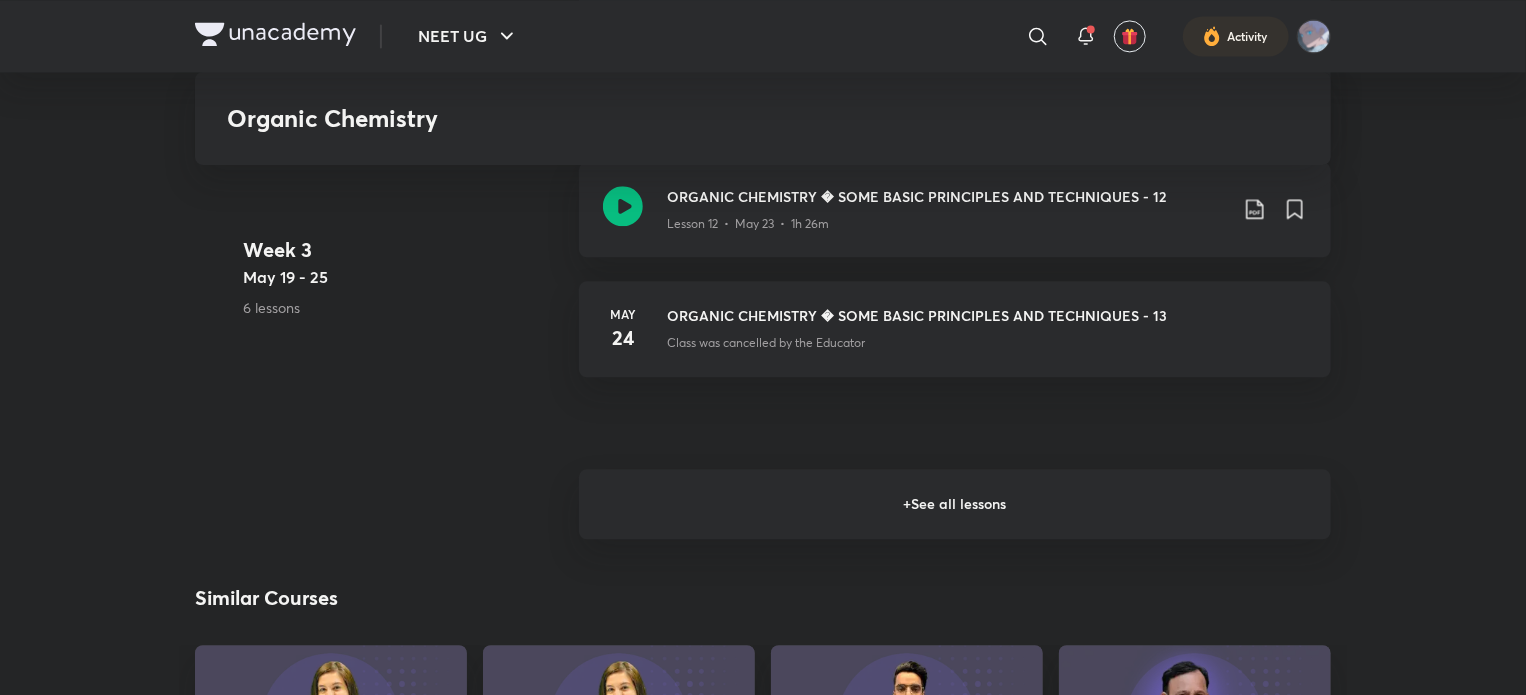 scroll, scrollTop: 2231, scrollLeft: 0, axis: vertical 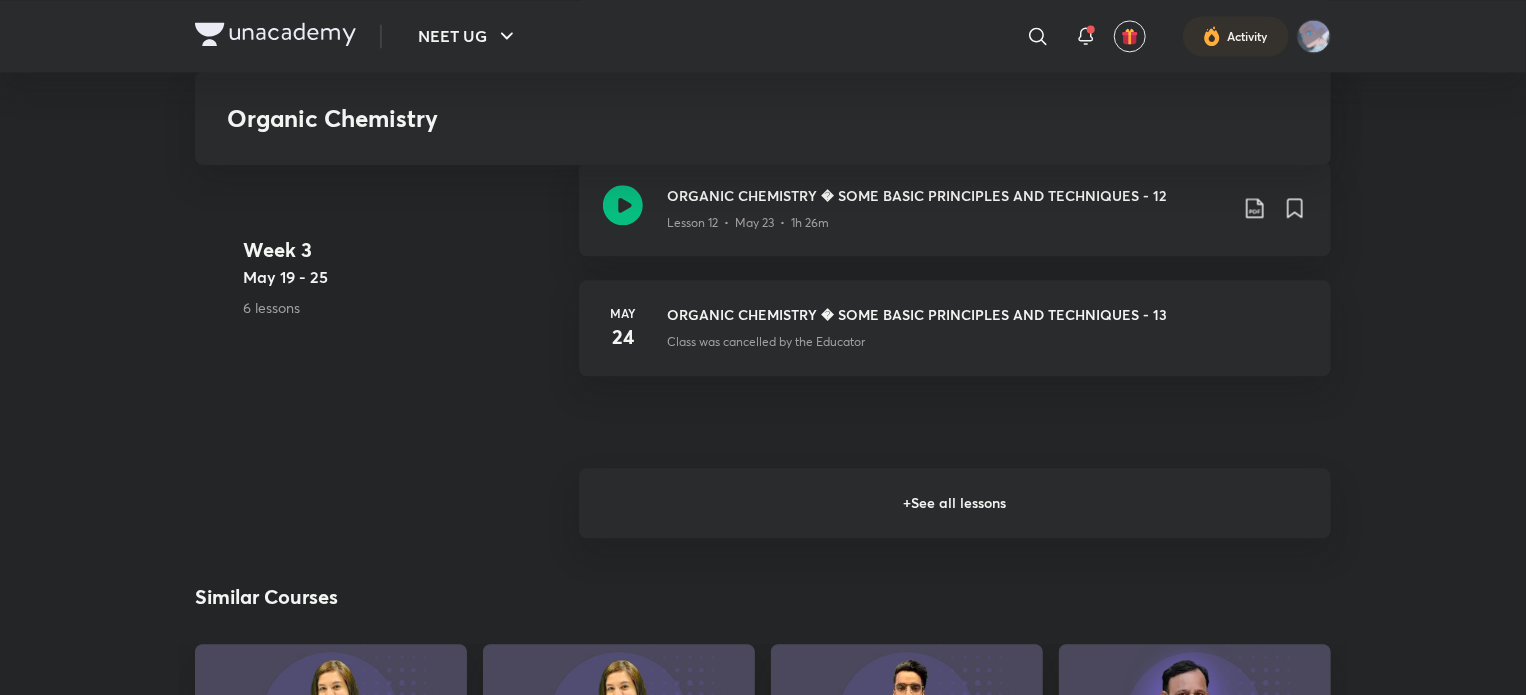 click on "+  See all lessons" at bounding box center (955, 503) 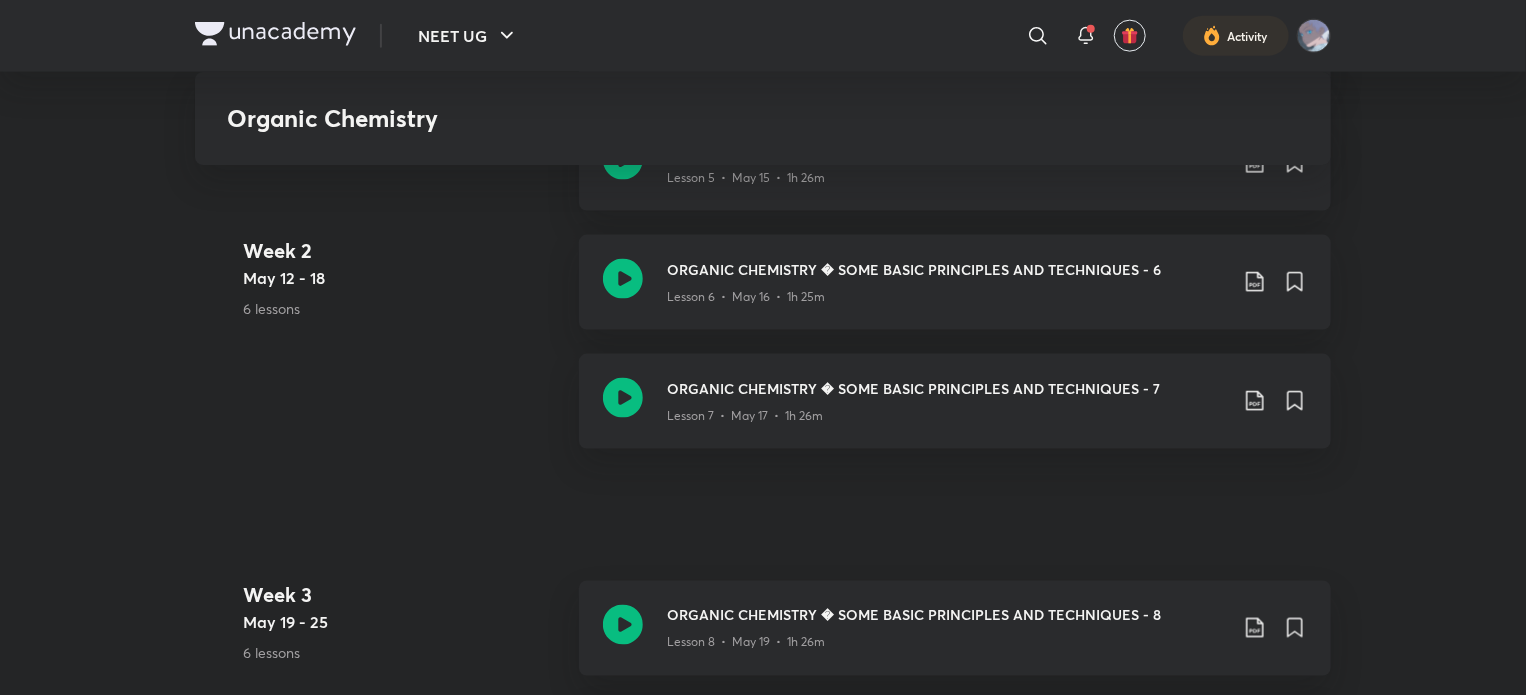 scroll, scrollTop: 1276, scrollLeft: 0, axis: vertical 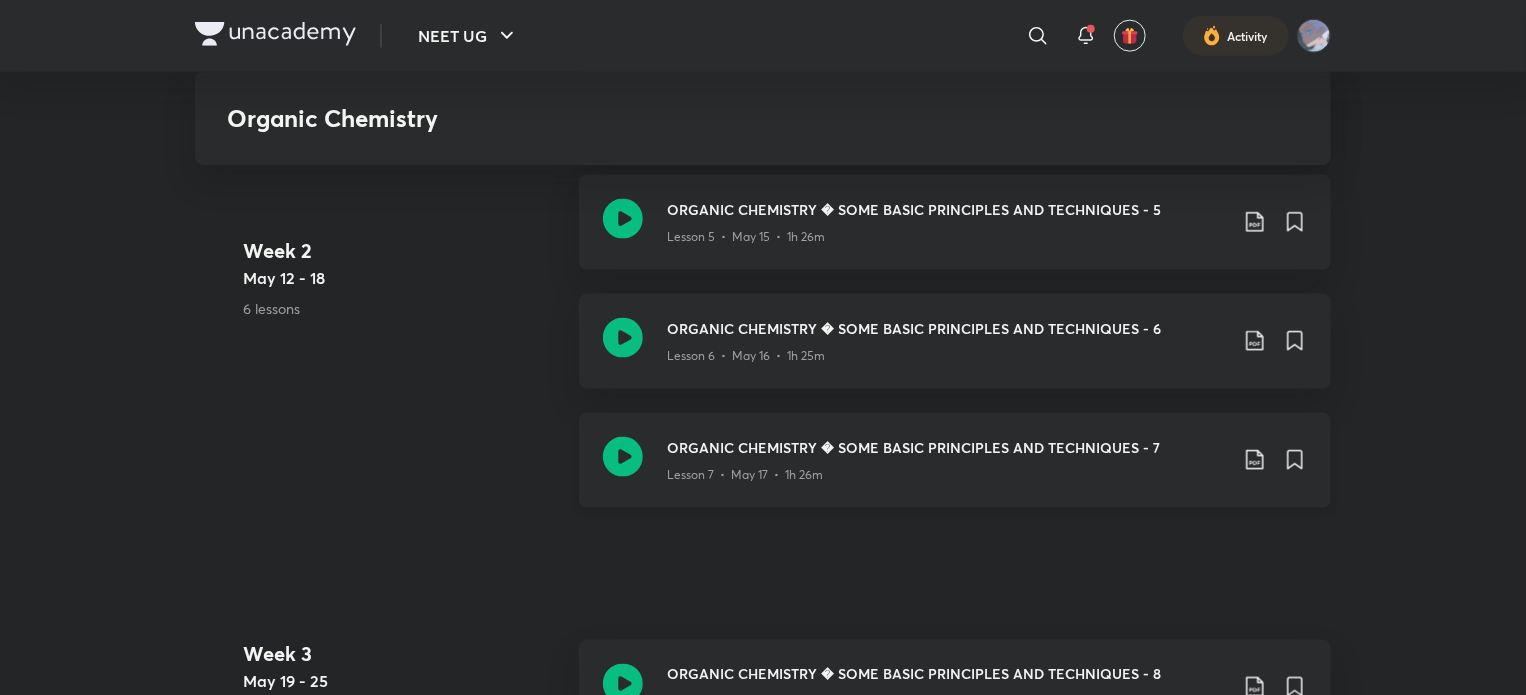 click on "ORGANIC CHEMISTRY � SOME BASIC PRINCIPLES AND TECHNIQUES - 7" at bounding box center [947, 447] 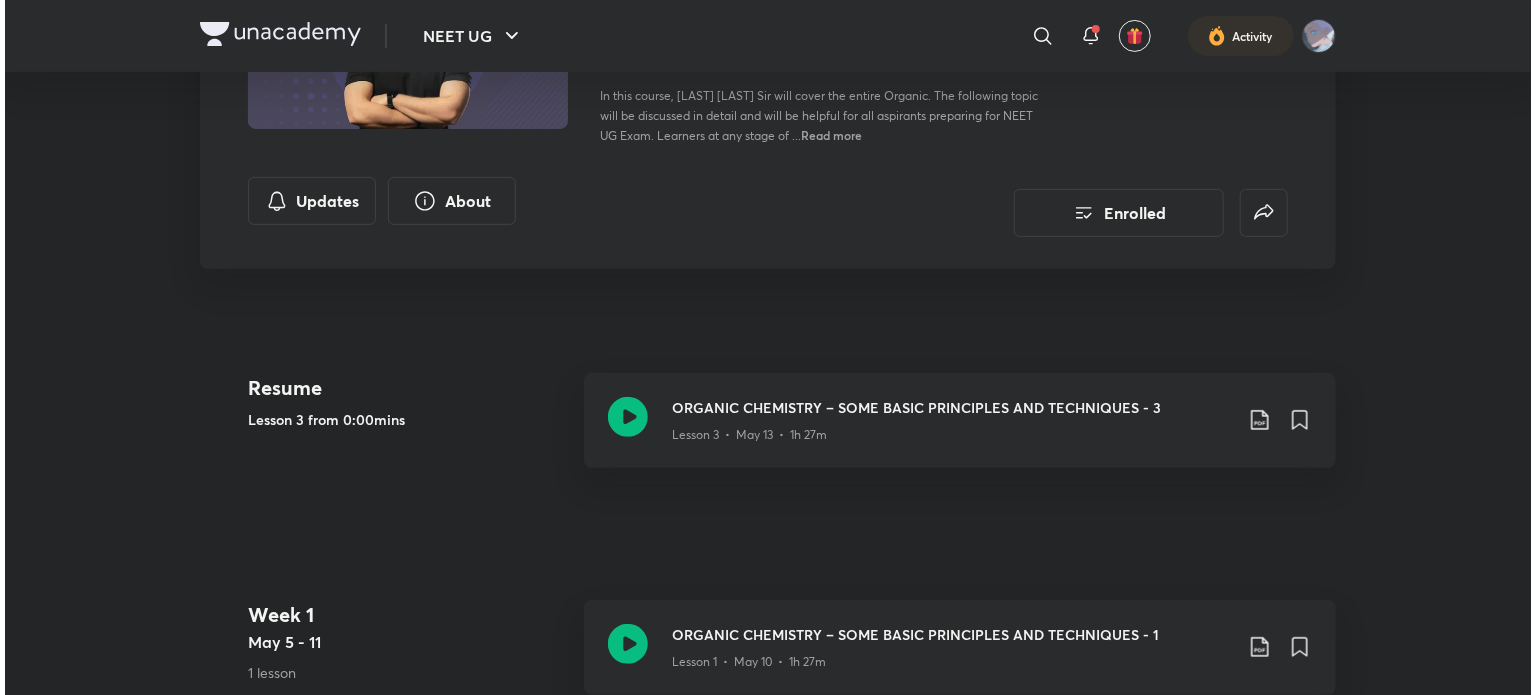 scroll, scrollTop: 0, scrollLeft: 0, axis: both 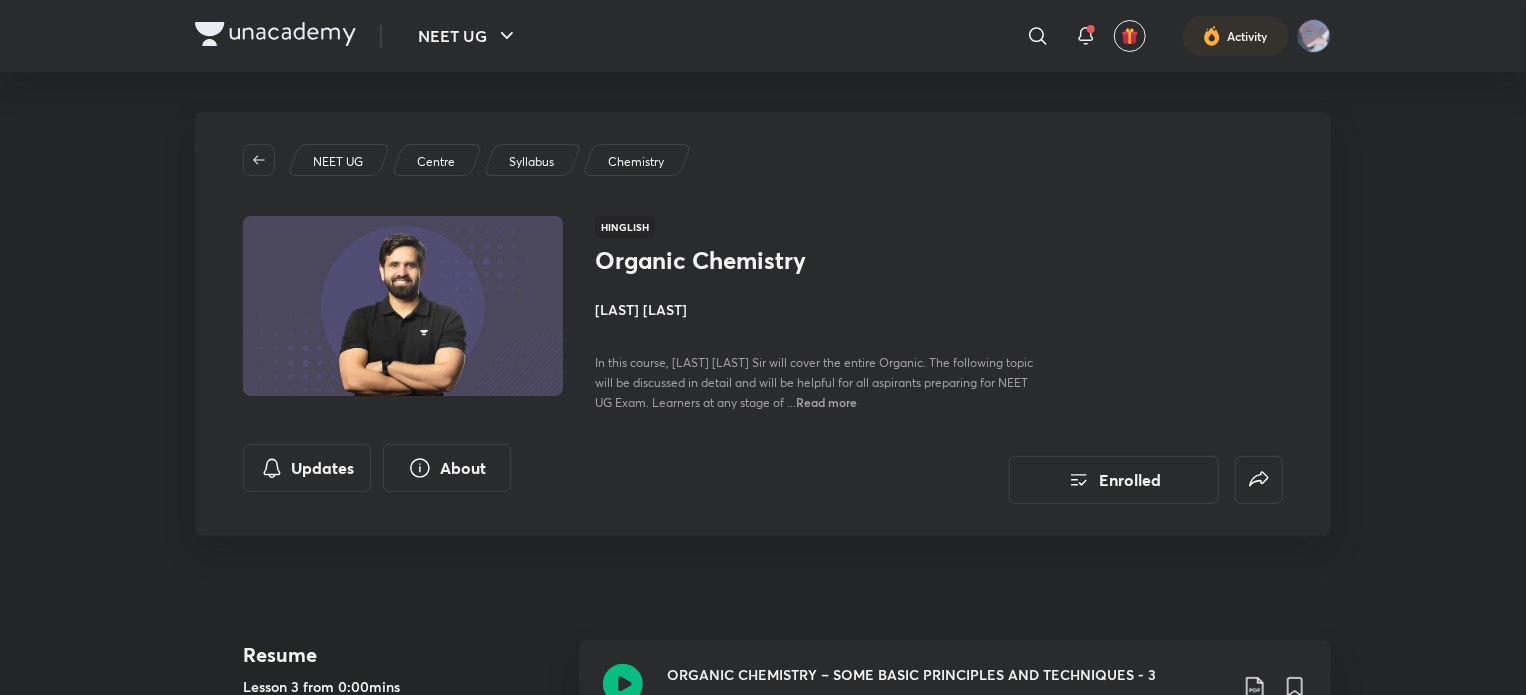 click on "Centre" at bounding box center [436, 162] 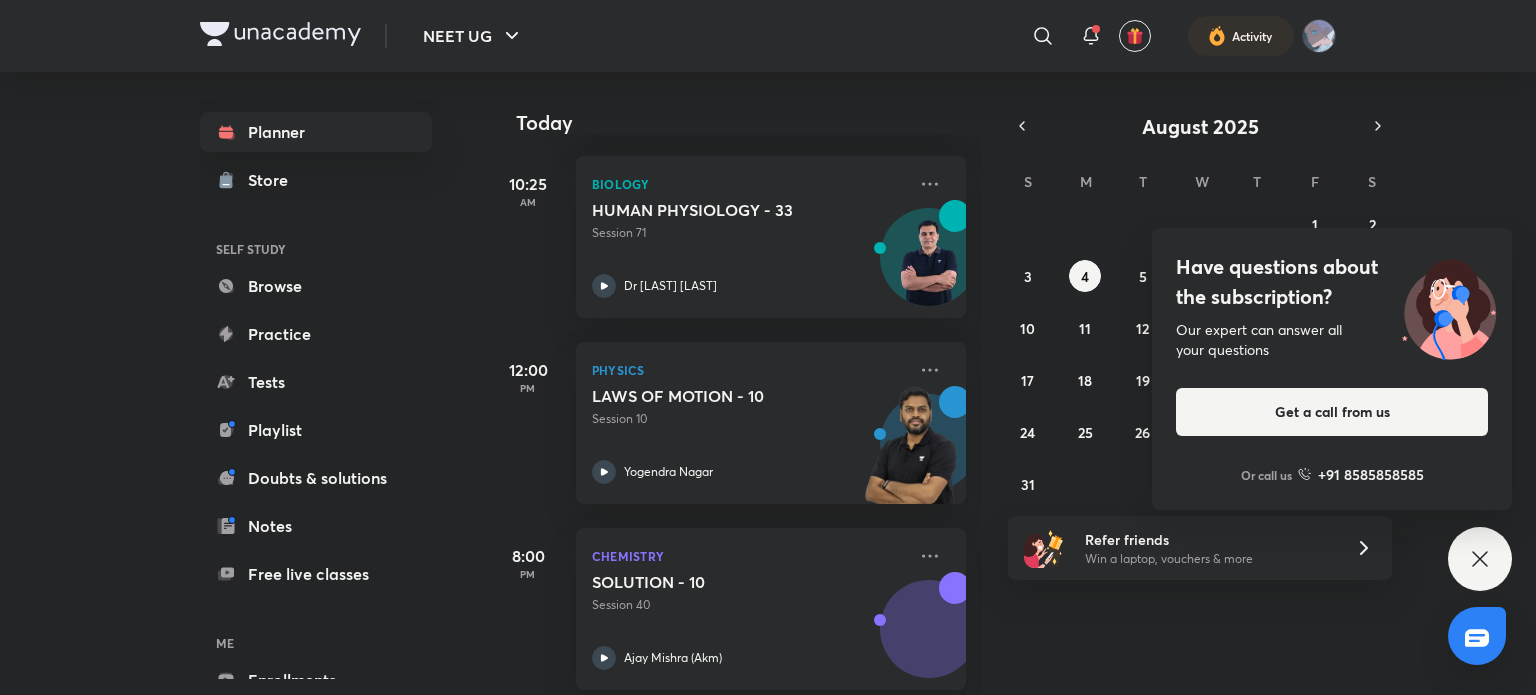 scroll, scrollTop: 678, scrollLeft: 0, axis: vertical 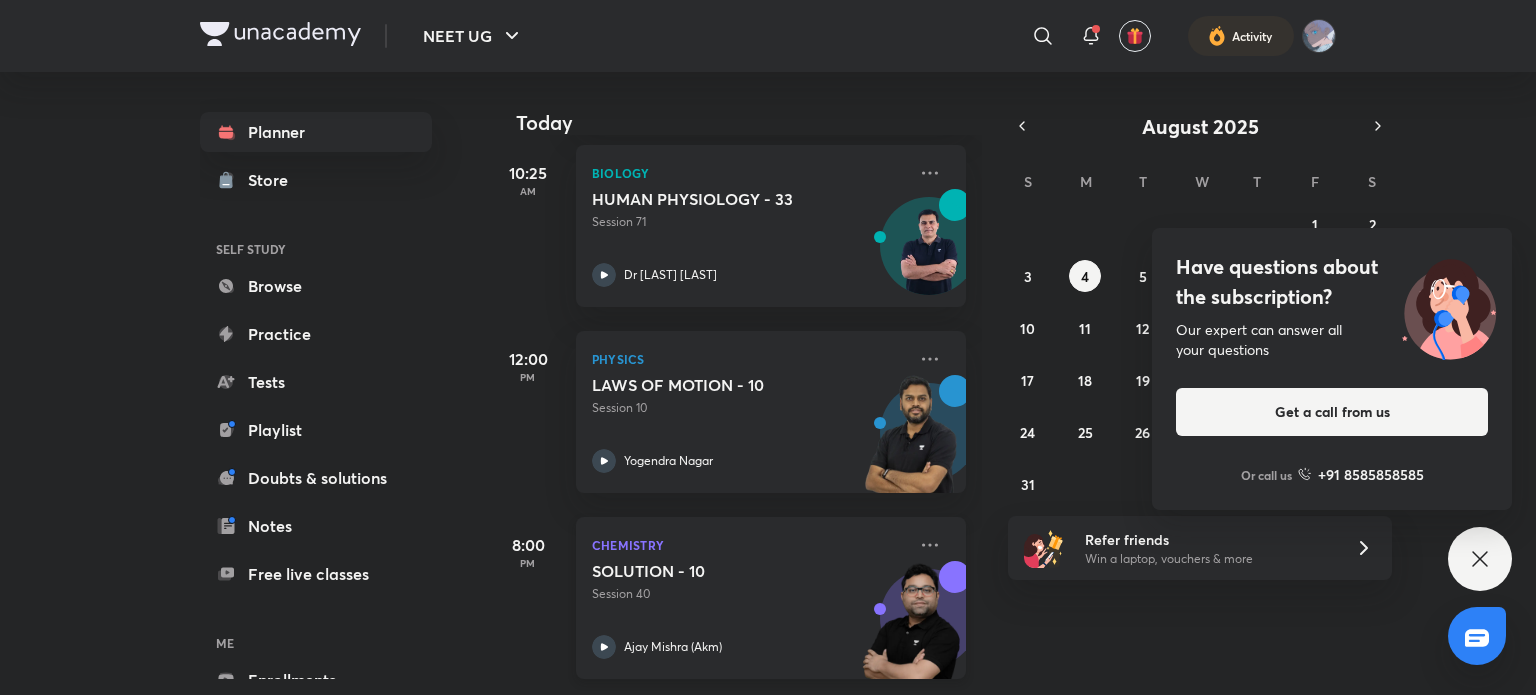 click 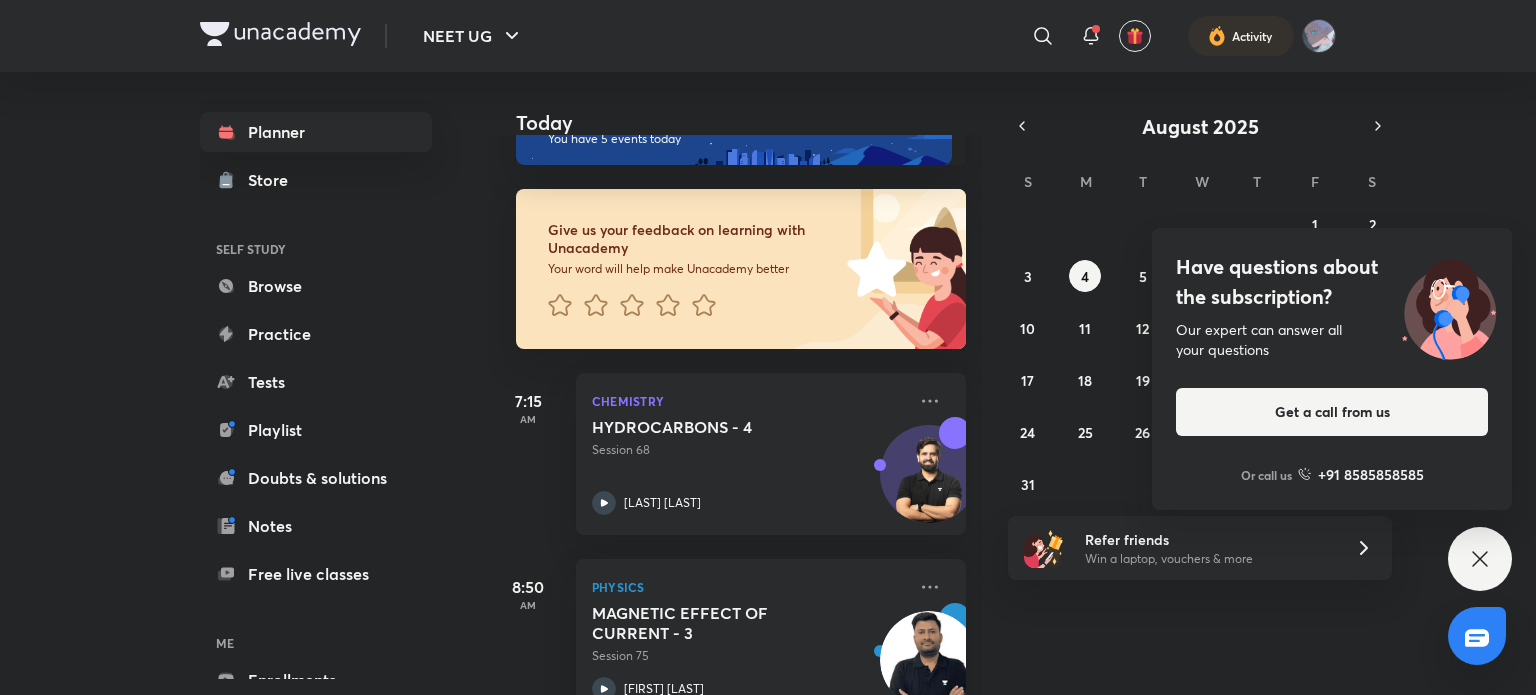 scroll, scrollTop: 0, scrollLeft: 0, axis: both 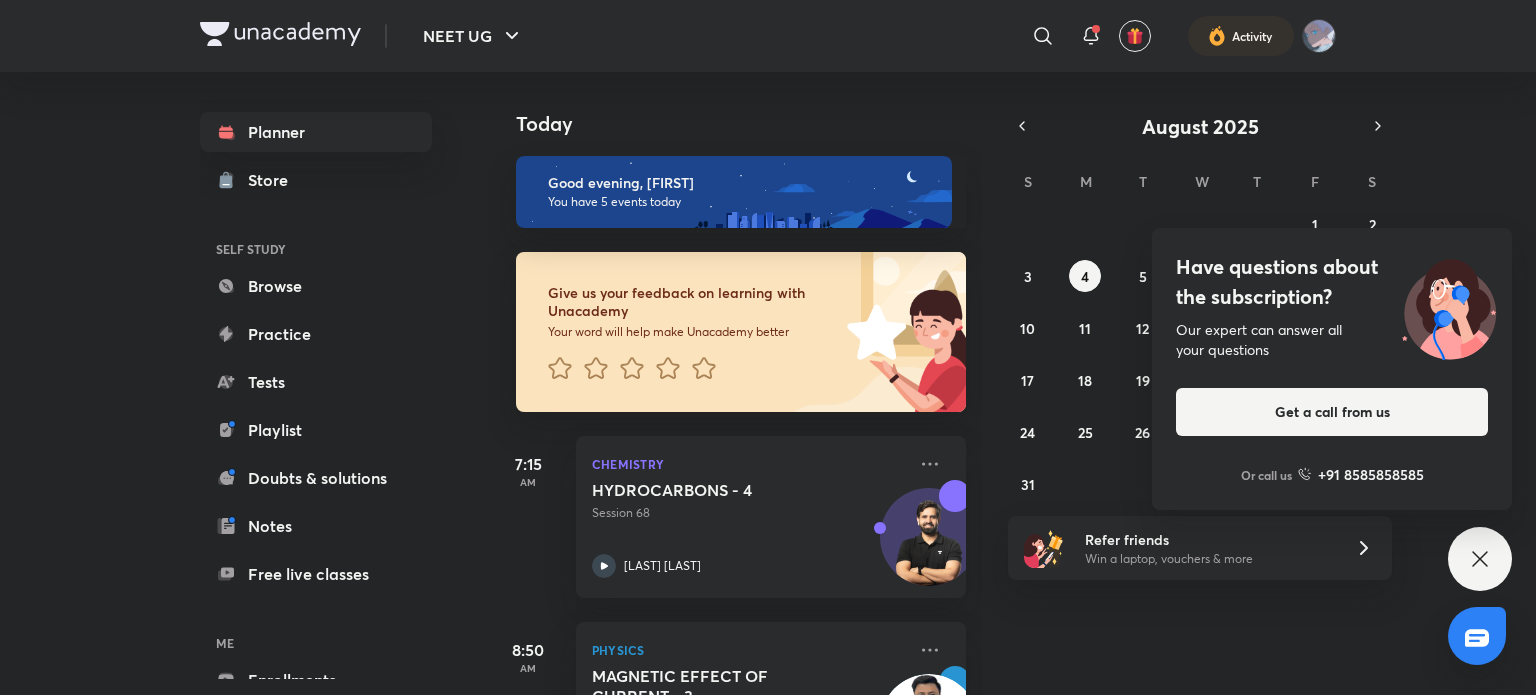 click on "Have questions about the subscription? Our expert can answer all your questions Get a call from us Or call us +91 8585858585" at bounding box center (1480, 559) 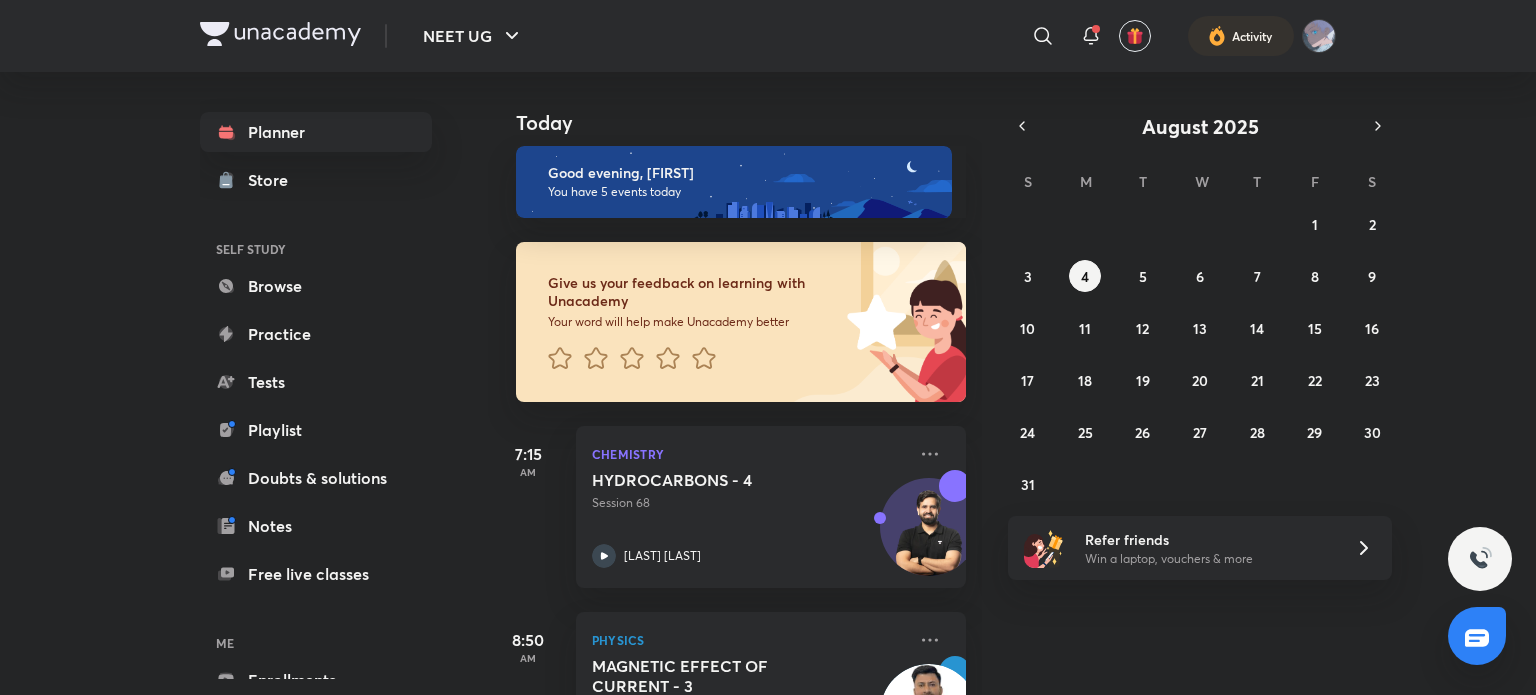scroll, scrollTop: 0, scrollLeft: 0, axis: both 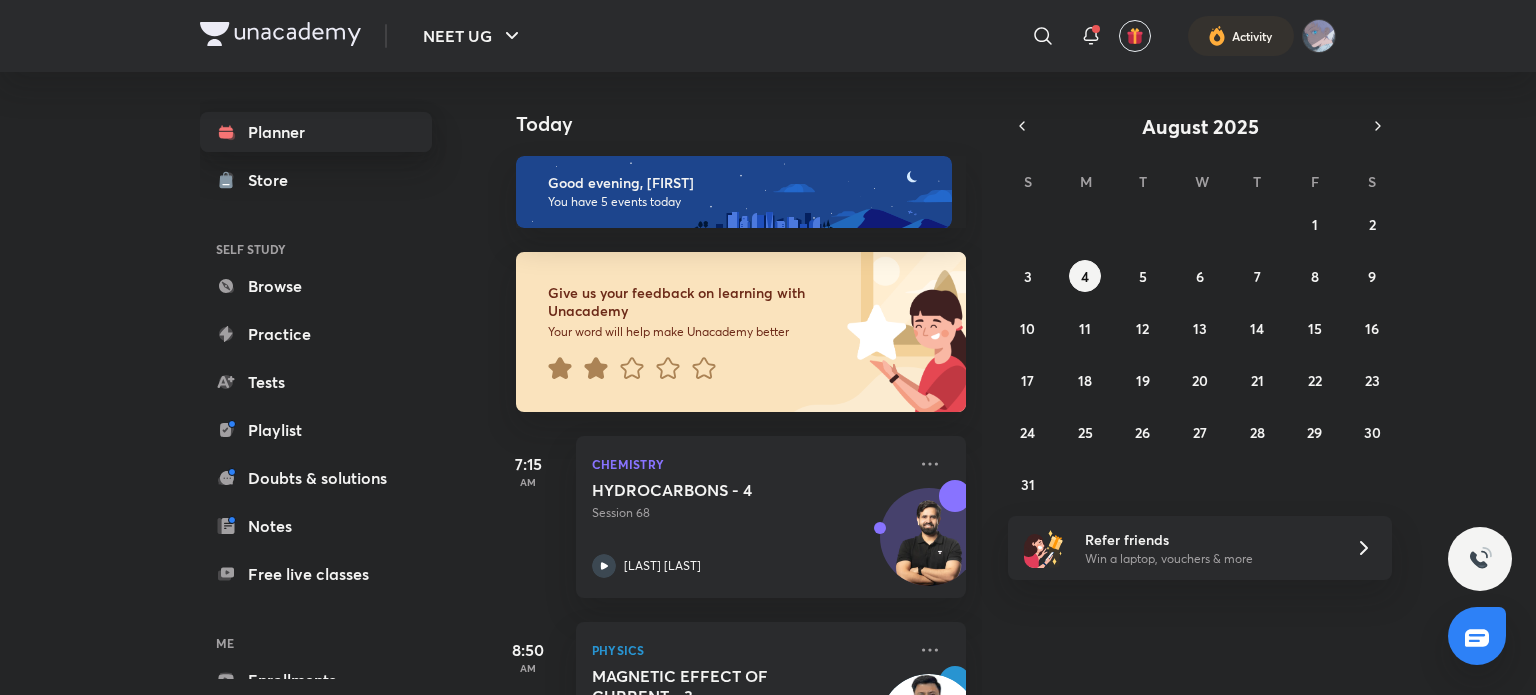 click on "Planner" at bounding box center [316, 132] 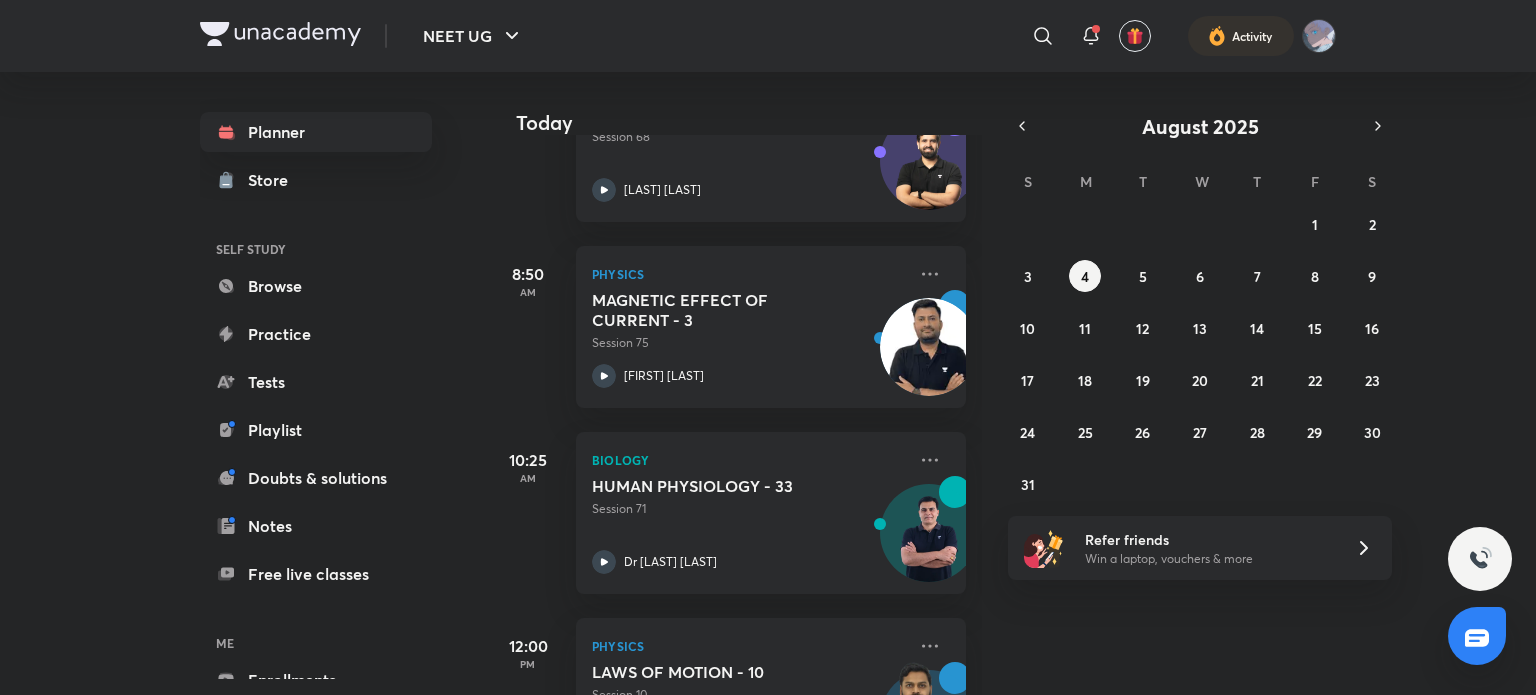 scroll, scrollTop: 678, scrollLeft: 0, axis: vertical 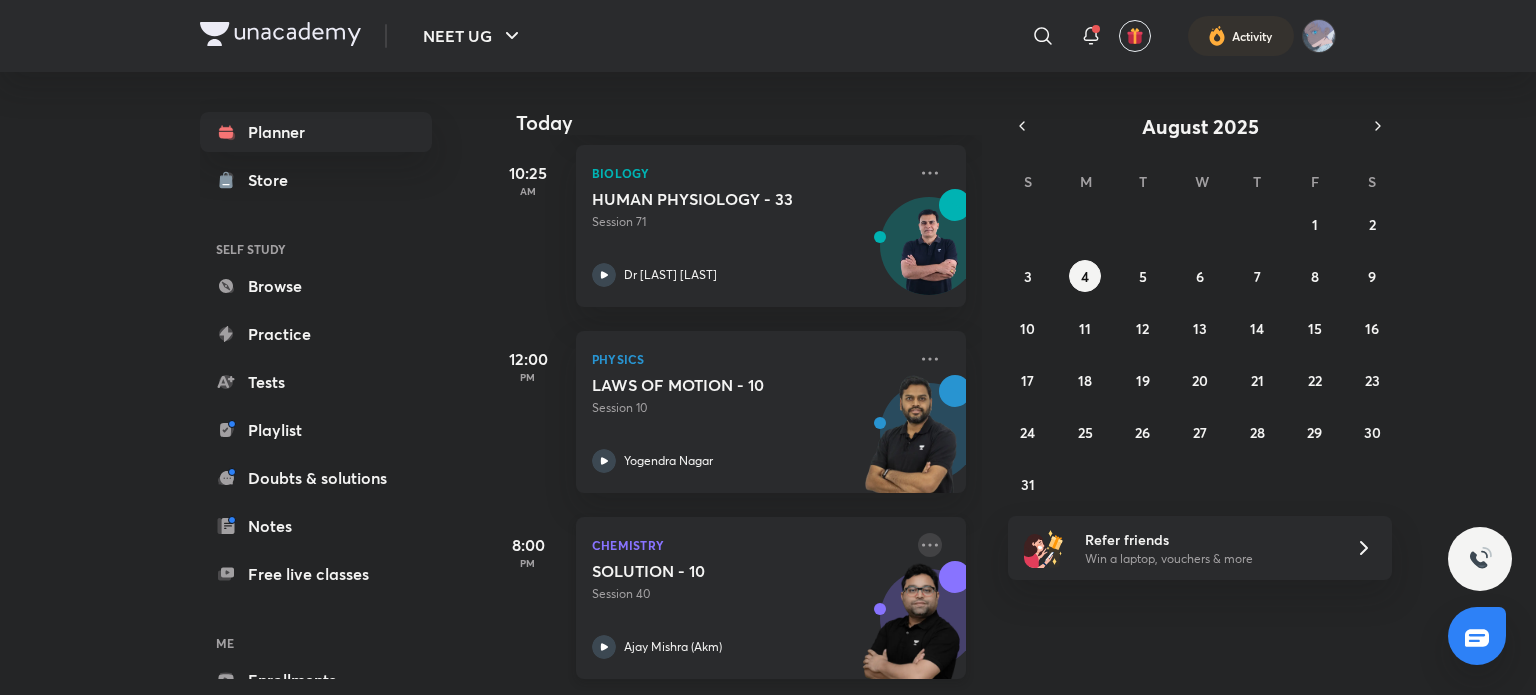 click 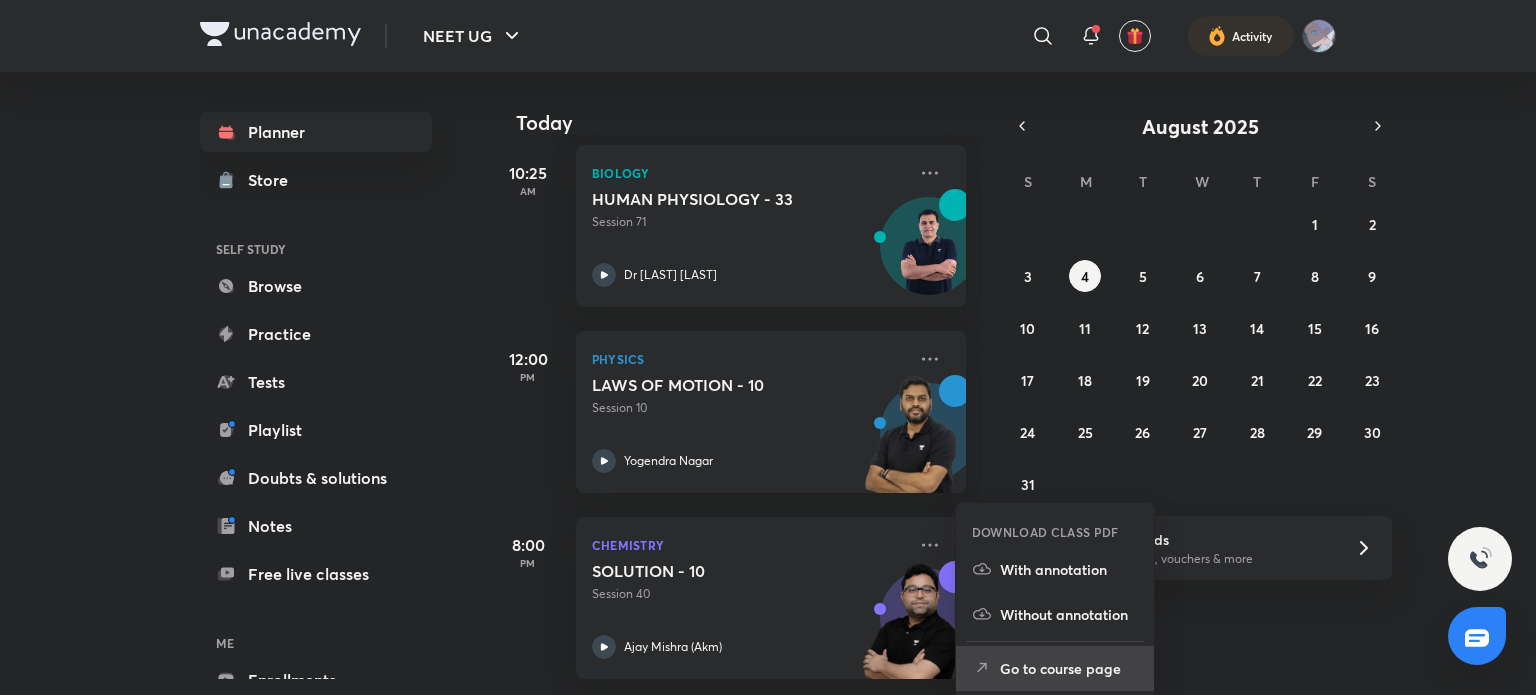 click on "Go to course page" at bounding box center (1069, 668) 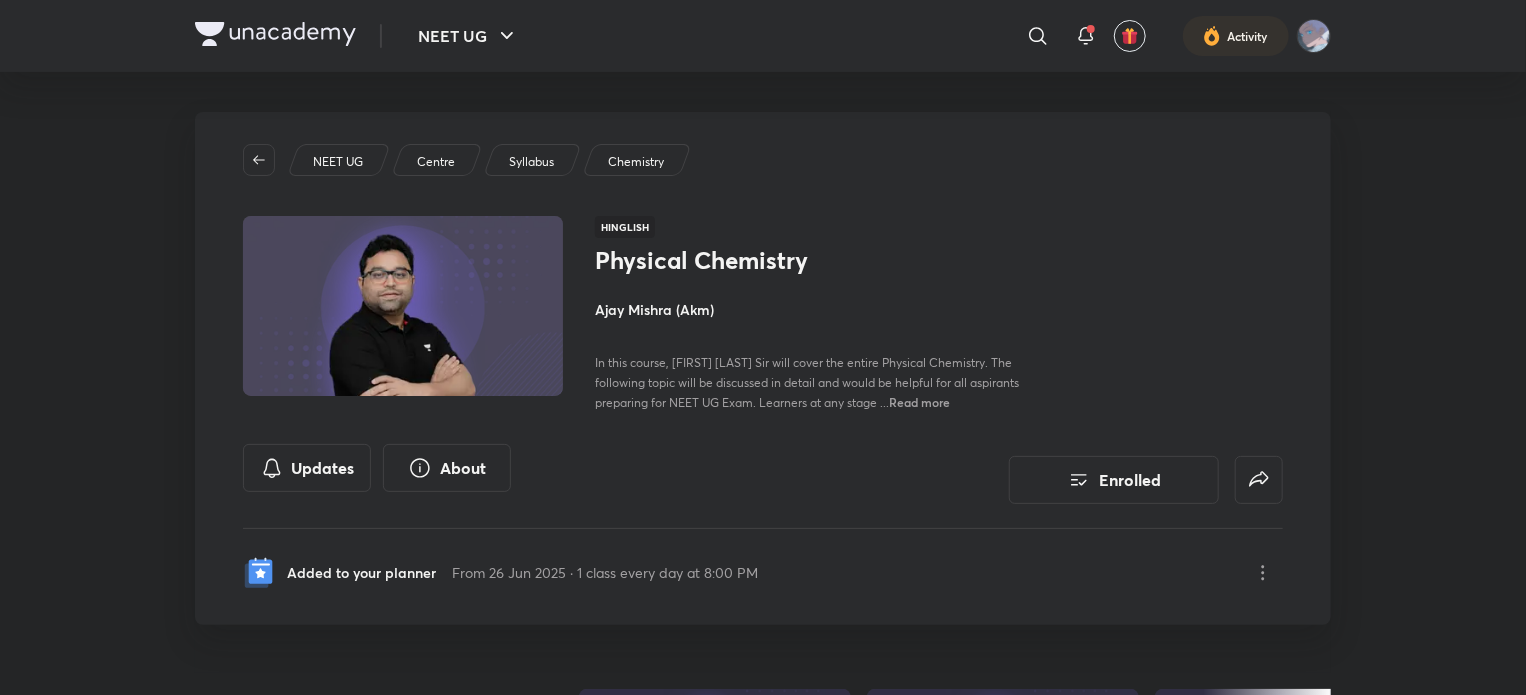 scroll, scrollTop: 239, scrollLeft: 0, axis: vertical 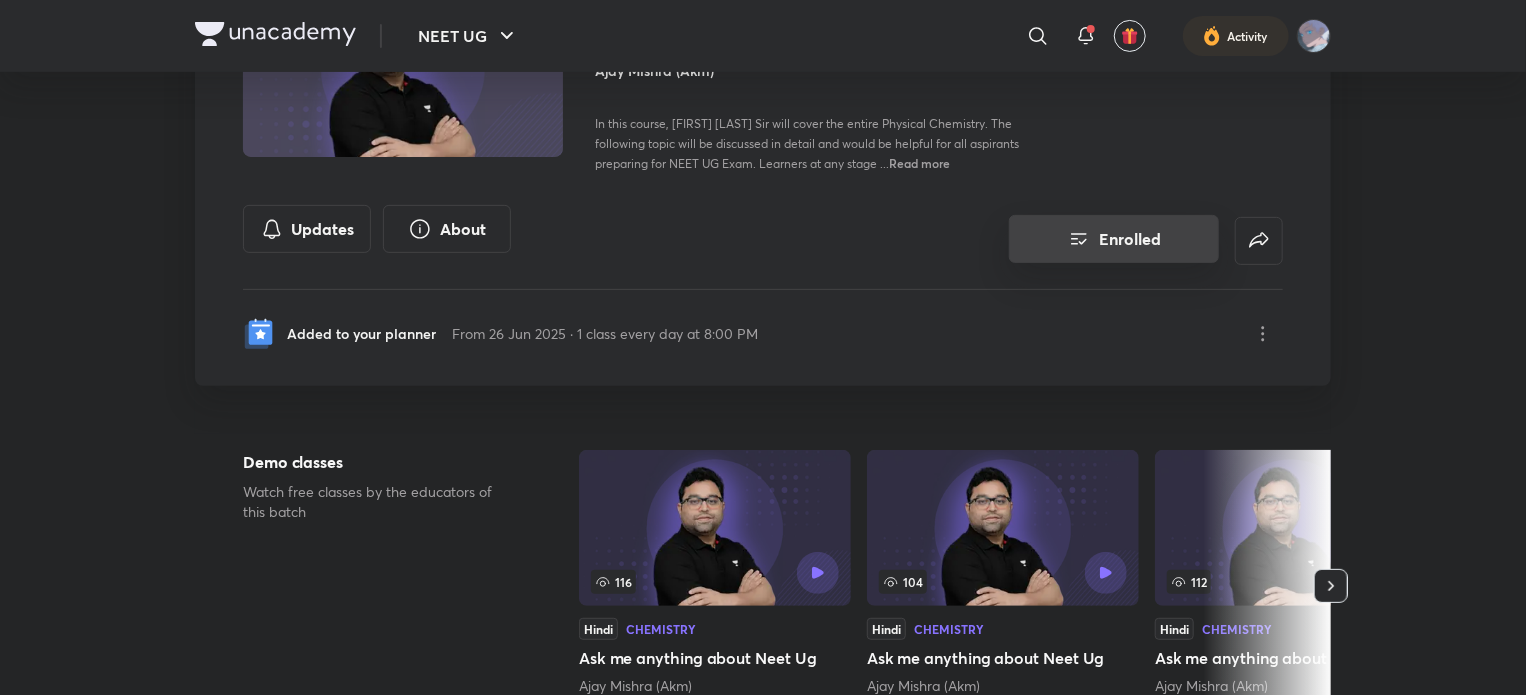 click on "Enrolled" at bounding box center (1114, 239) 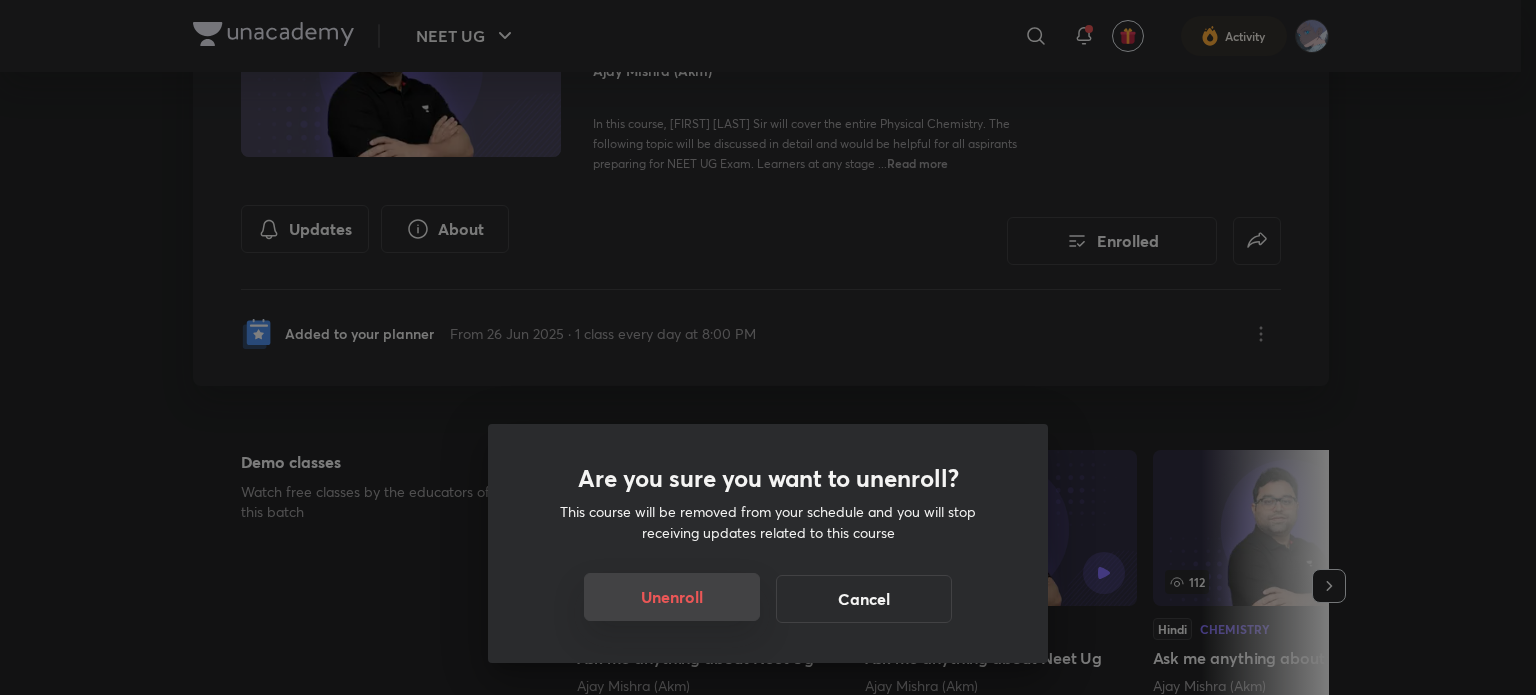click on "Unenroll" at bounding box center [672, 597] 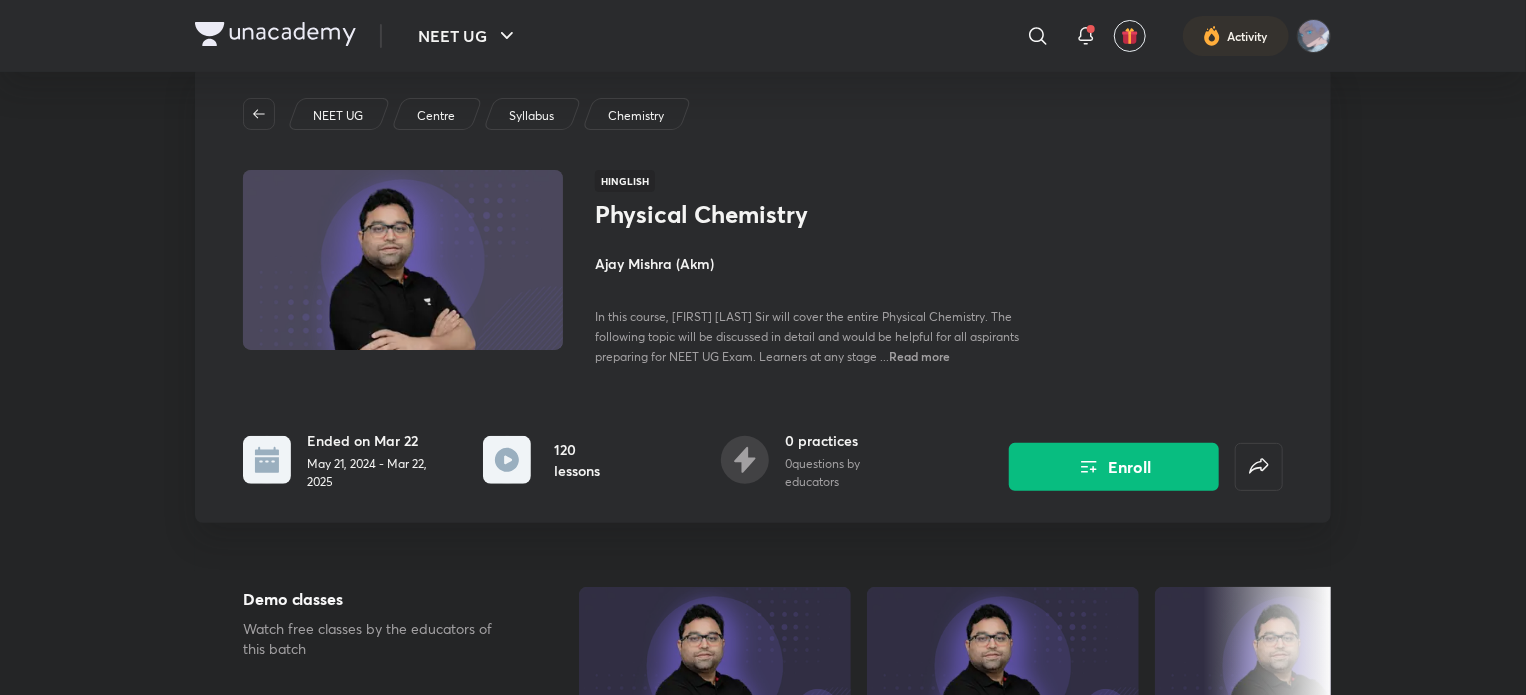 scroll, scrollTop: 31, scrollLeft: 0, axis: vertical 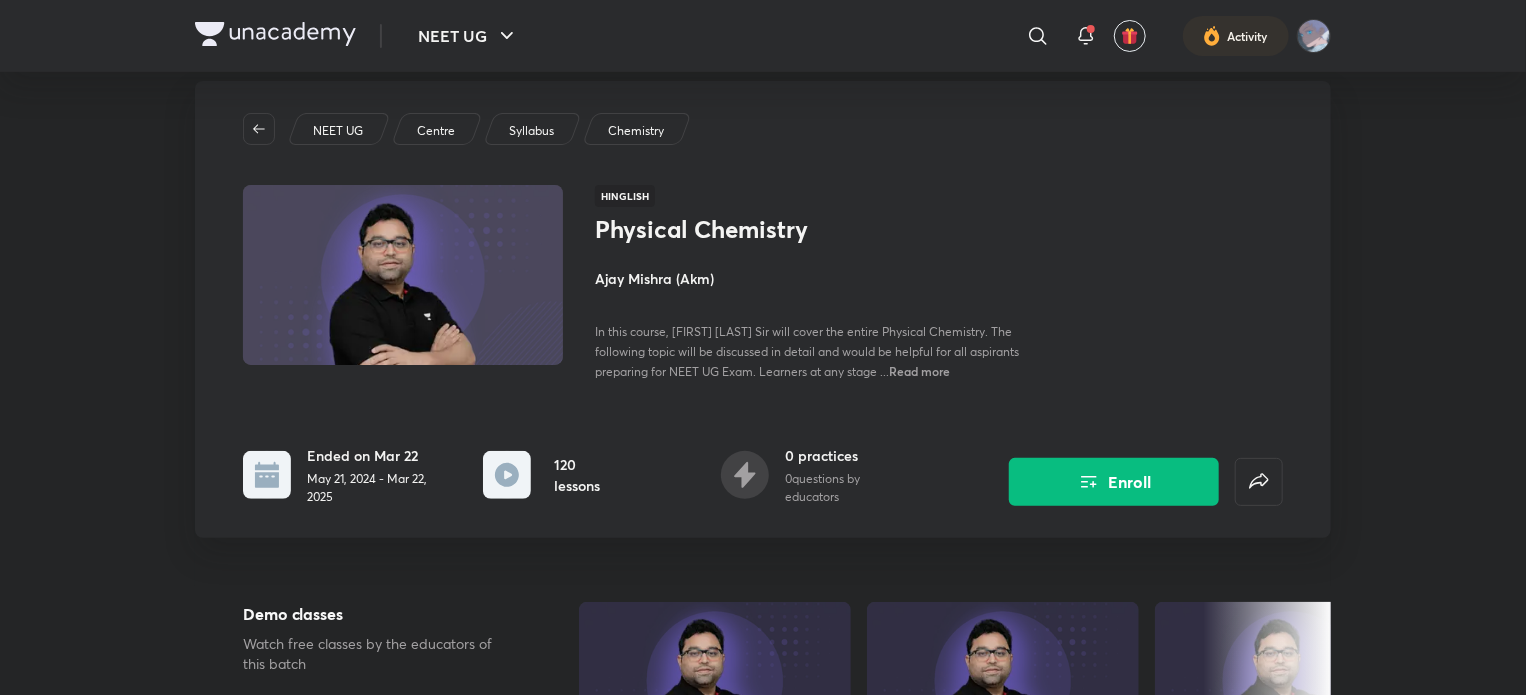 click on "NEET UG ​  Activity  Physical Chemistry NEET UG Centre Syllabus Chemistry Hinglish Physical Chemistry [FIRST] [LAST] (Akm) In this course, [FIRST] [LAST] Sir will cover the entire Physical Chemistry. The following topic will be discussed in detail and would be helpful for all aspirants preparing for NEET UG Exam. Learners at any stage ...  Read more Ended on Mar 22 May 21, 2024 - Mar 22, 2025 120 lessons 0 practices 0  questions by educators Enroll Demo classes   Watch free classes by the educators of this batch   116 Hindi Chemistry Ask me anything about Neet Ug [FIRST] [LAST] (Akm) 4th Jun • 2h    104 Hindi Chemistry Ask me anything about Neet Ug [FIRST] [LAST] (Akm) 5th Jun • 1h    112 Hindi Chemistry Ask me anything about Neet Ug [FIRST] [LAST] (Akm) 5th Jun • 1h    173 Hindi Chemistry Ask me anything about NEET UG [FIRST] [LAST] (Akm) 6th Jun • 1h 30m Resume Lesson 28 from 0:12mins CHEMICAL KINETICS - 13 Lesson 28  •  Aug 24  •  1h 29m    •  [FIRST] [LAST] (Akm) Week 1 May 20 - 26 2 lessons Week 2 +" at bounding box center (763, 1705) 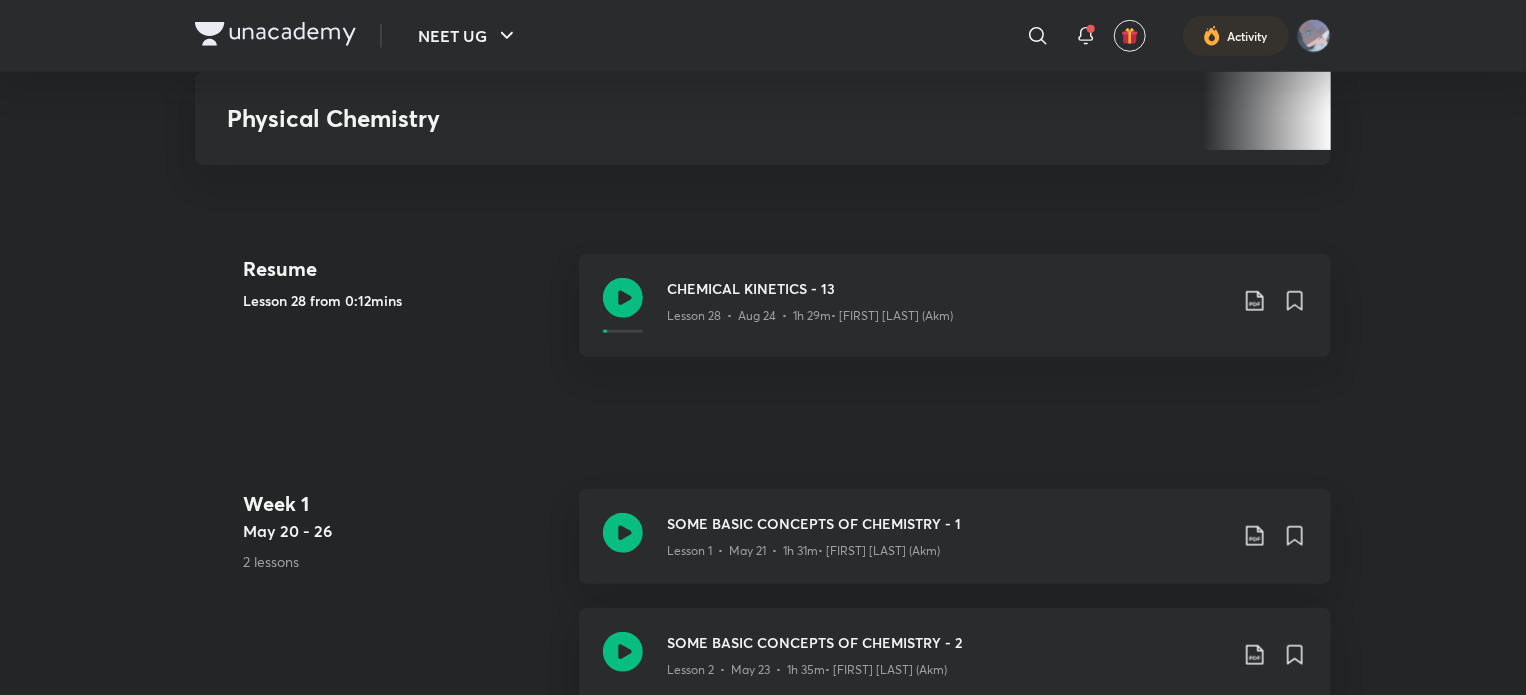 scroll, scrollTop: 0, scrollLeft: 0, axis: both 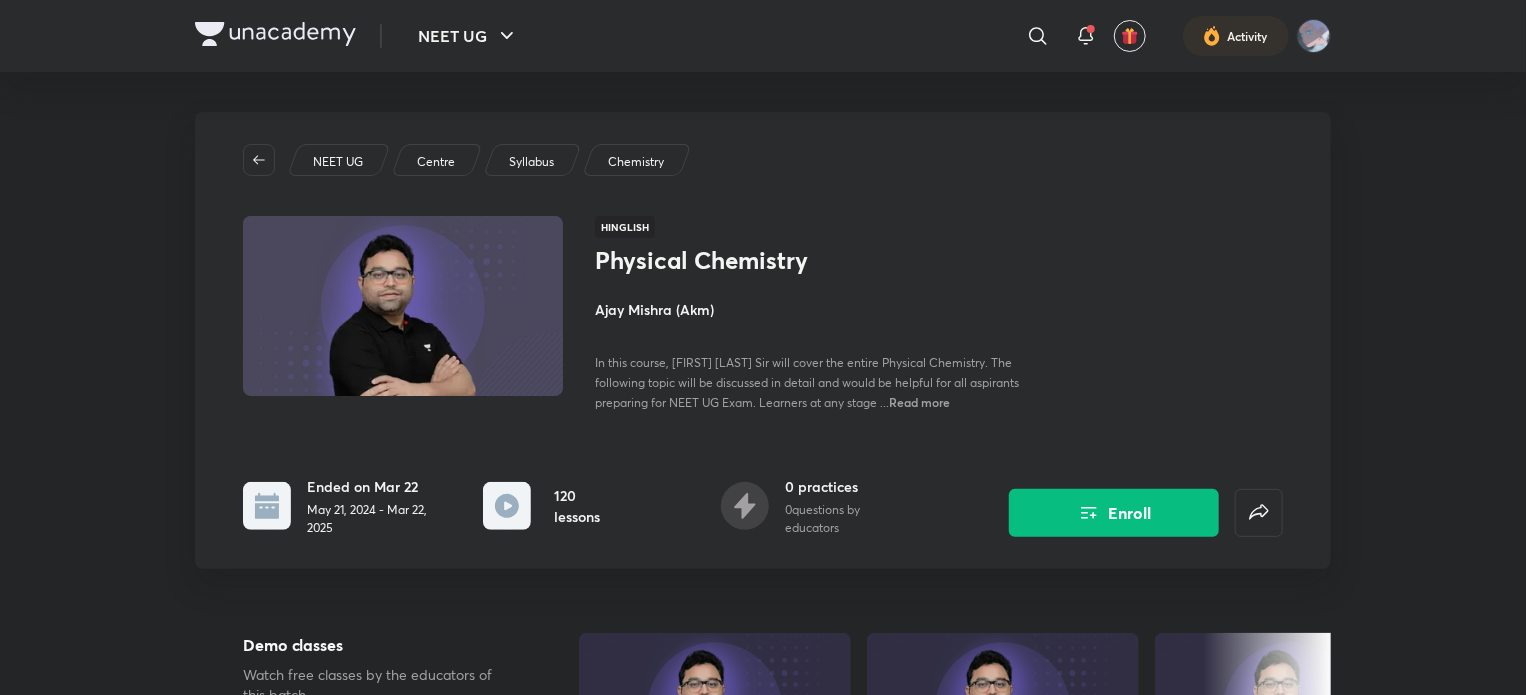 click at bounding box center (403, 306) 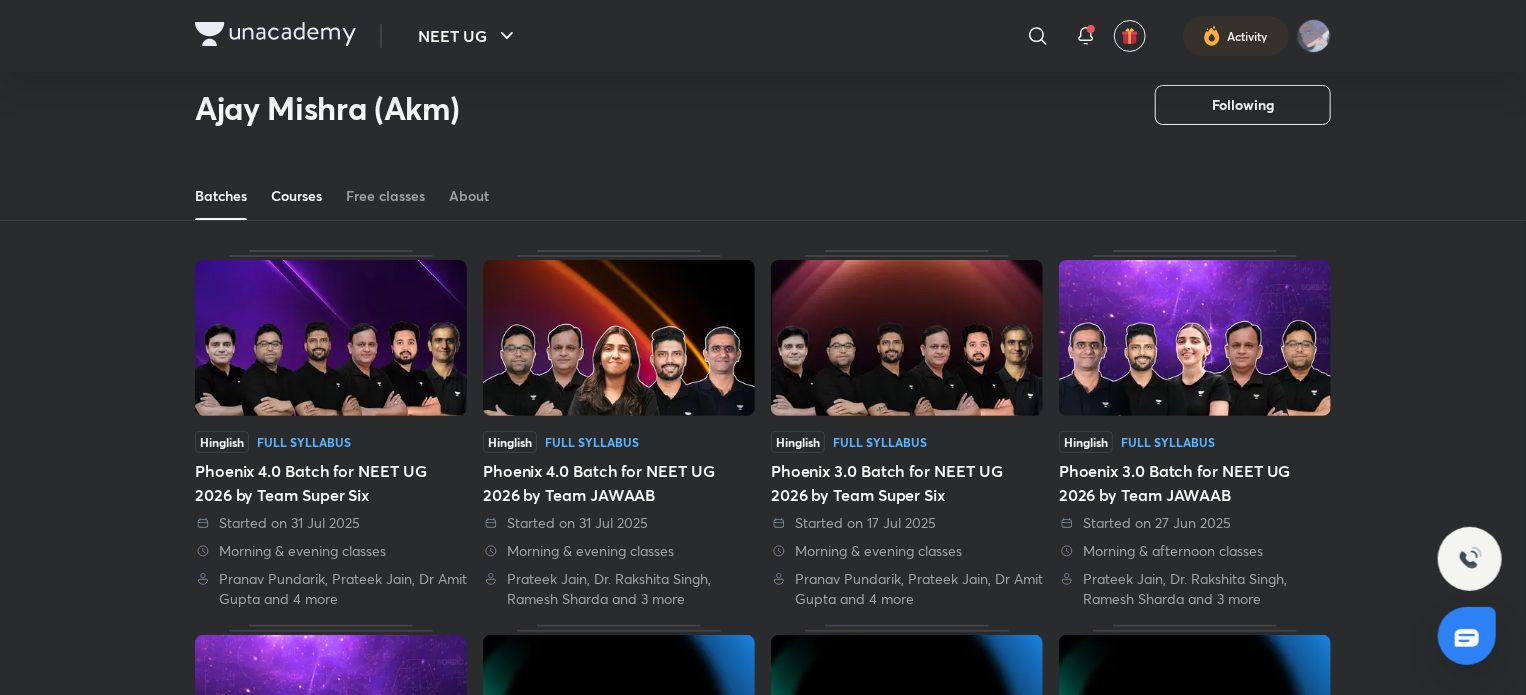 scroll, scrollTop: 66, scrollLeft: 0, axis: vertical 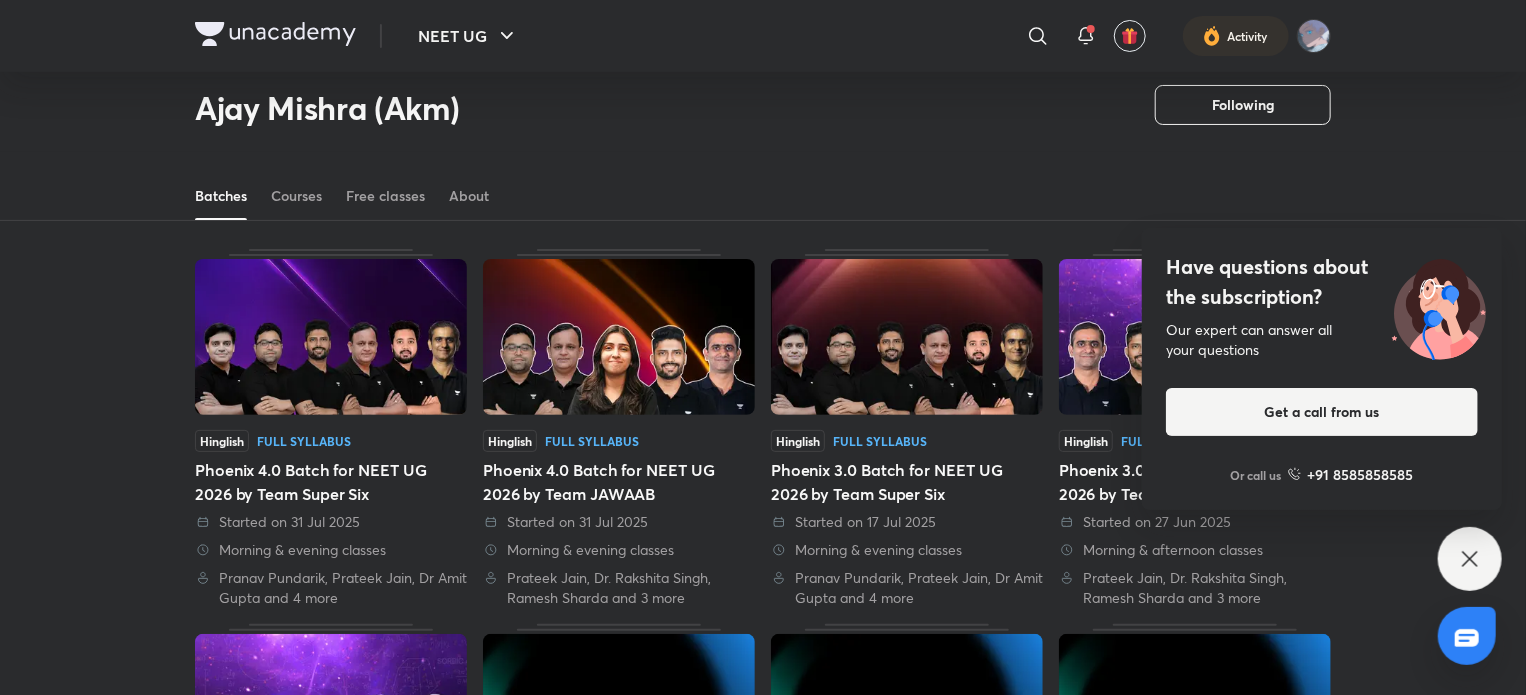 click on "Have questions about the subscription? Our expert can answer all your questions Get a call from us Or call us +91 8585858585" at bounding box center [1470, 559] 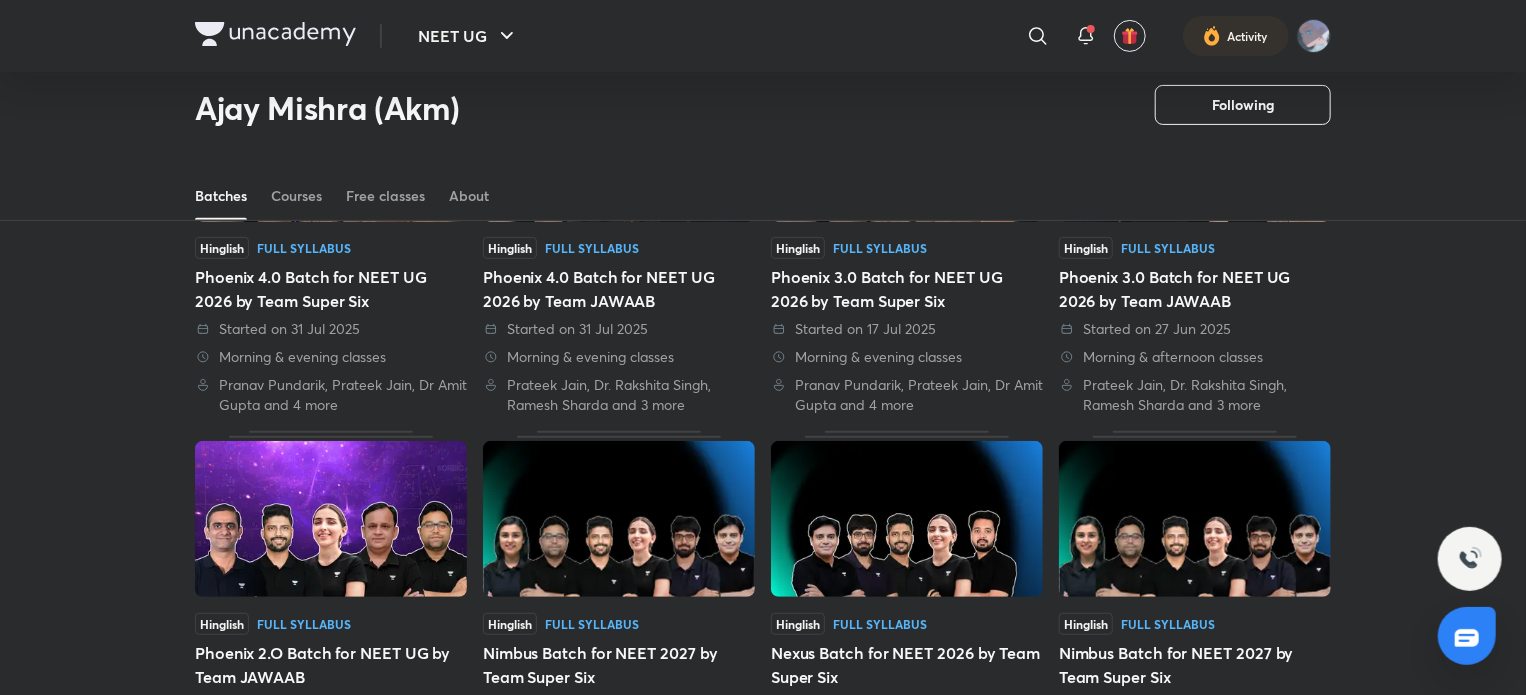 scroll, scrollTop: 105, scrollLeft: 0, axis: vertical 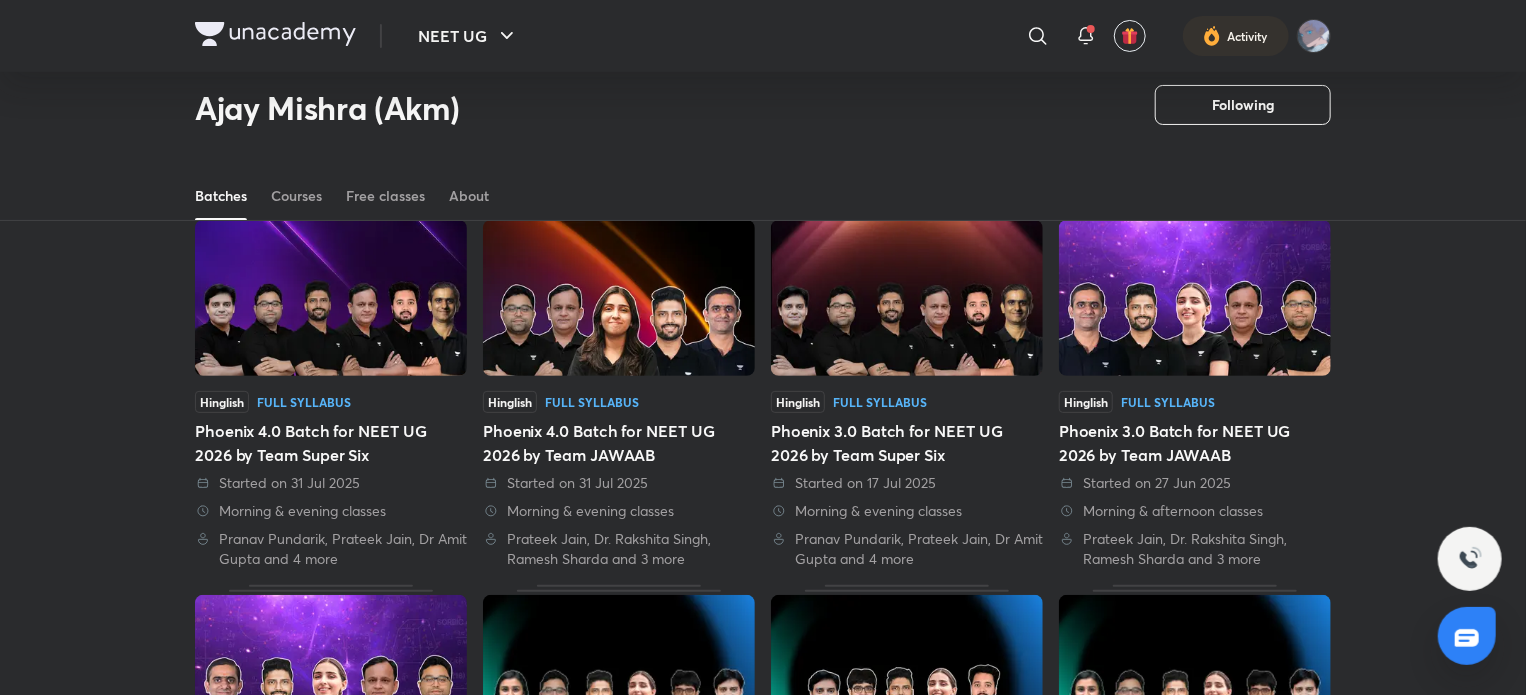click at bounding box center [331, 299] 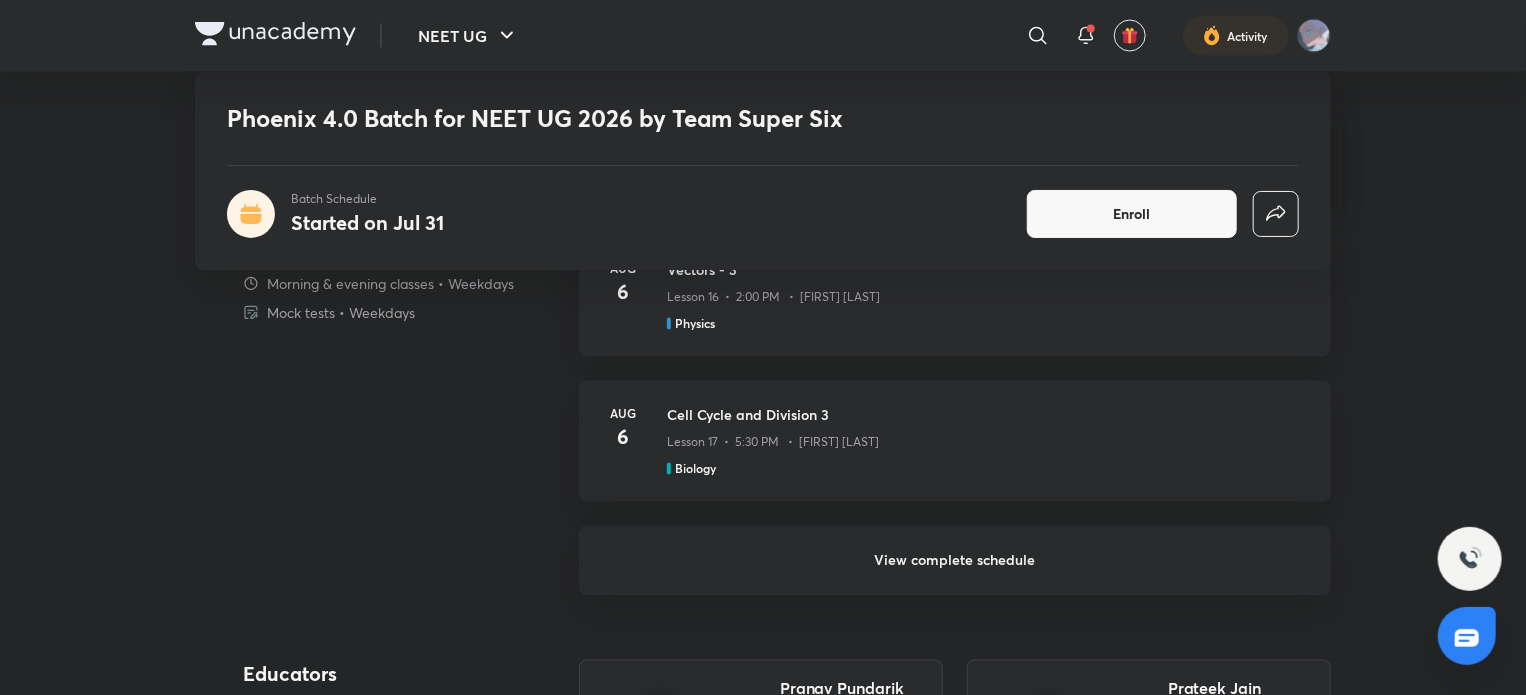 scroll, scrollTop: 1824, scrollLeft: 0, axis: vertical 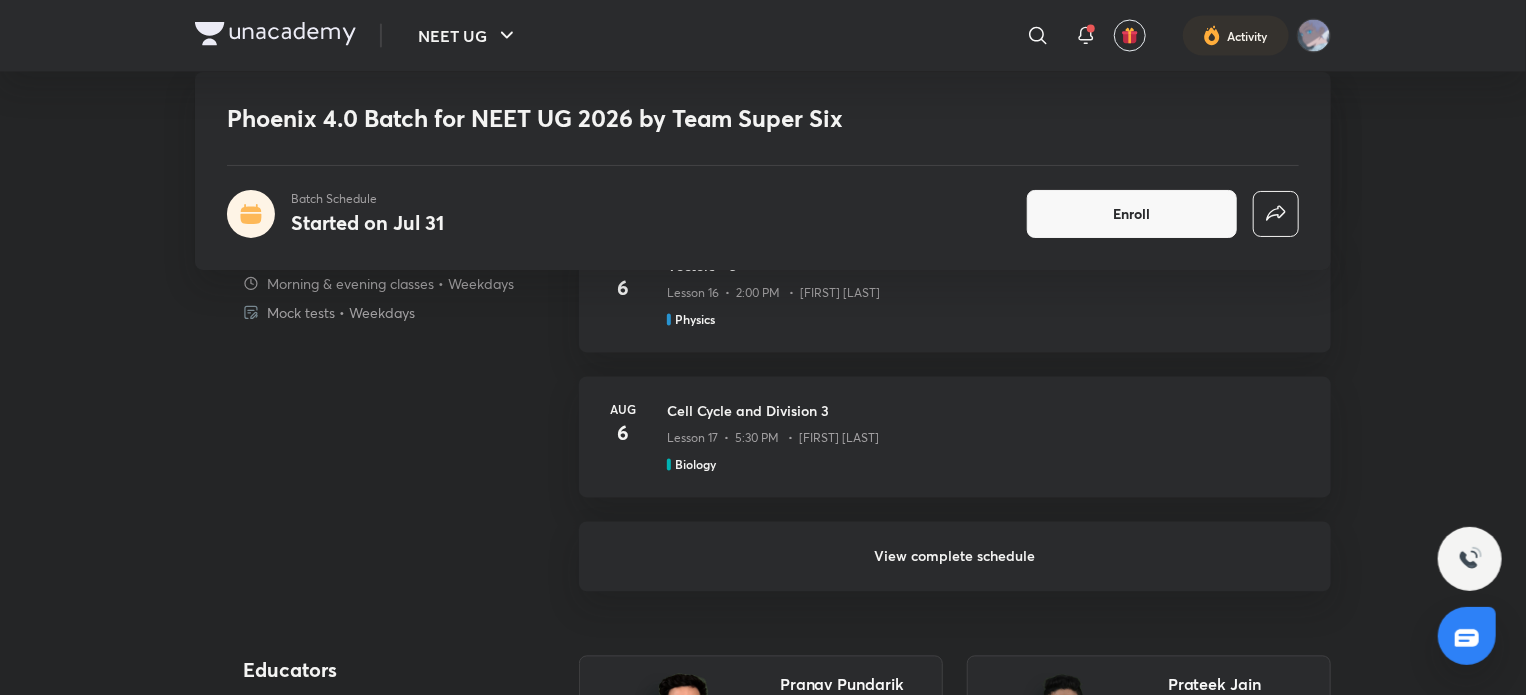 click on "View complete schedule" at bounding box center [955, 557] 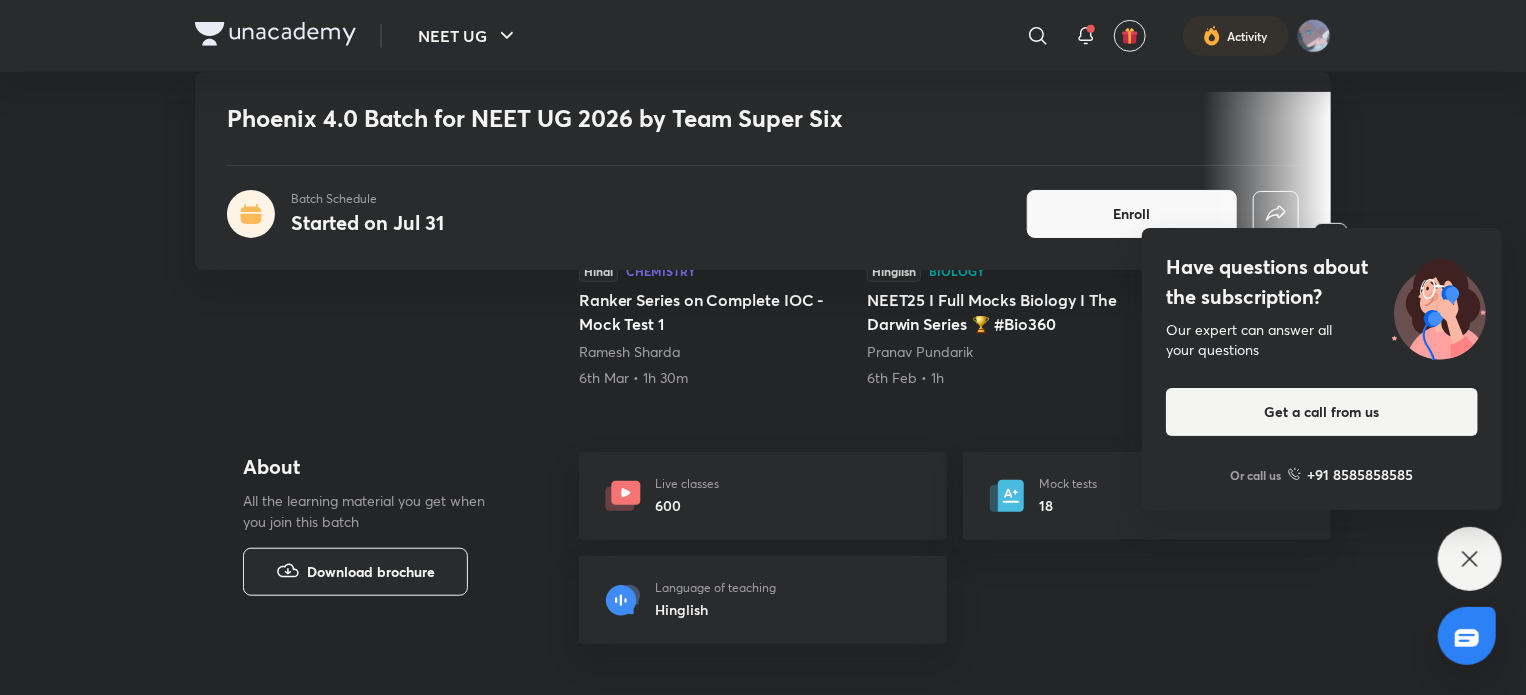 scroll, scrollTop: 440, scrollLeft: 0, axis: vertical 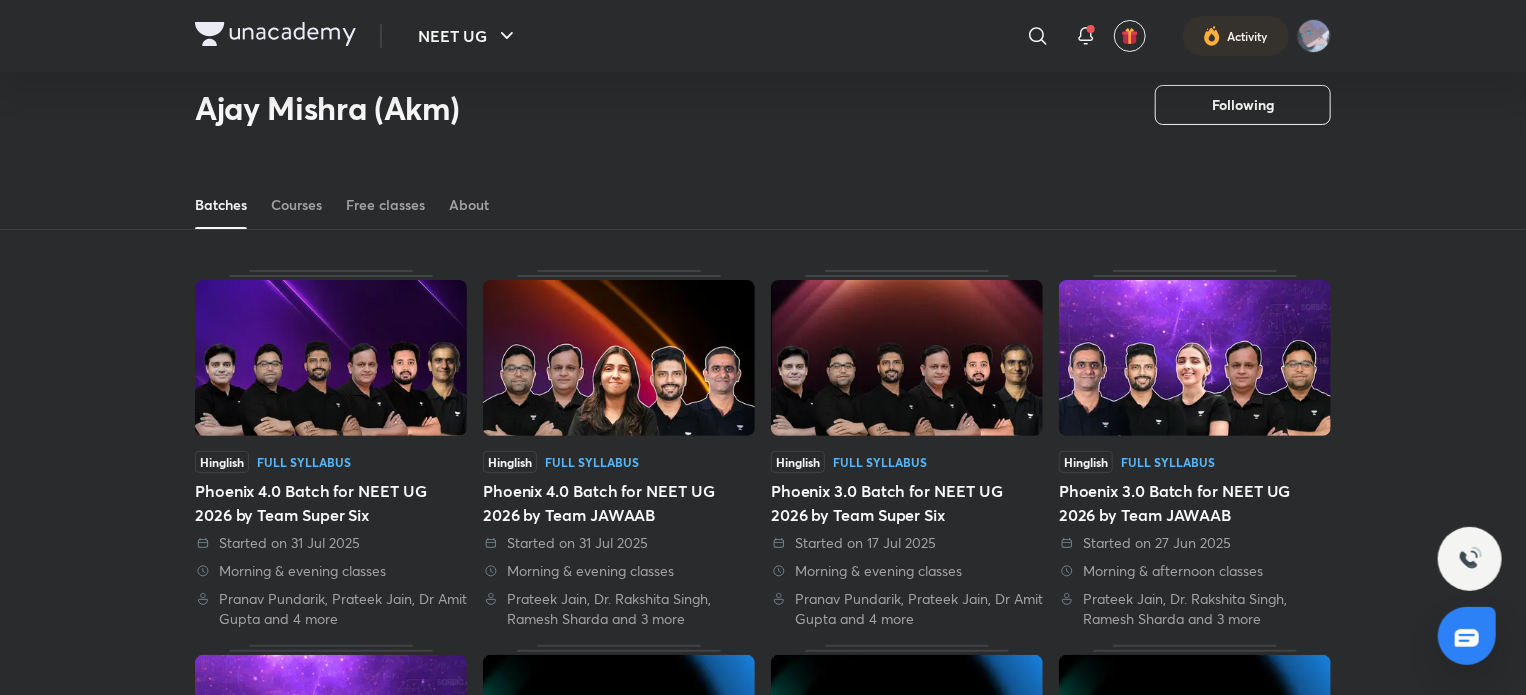 click on "Hinglish Full Syllabus Phoenix 4.0 Batch for NEET UG 2026 by Team JAWAAB   Started on 31 Jul 2025   Morning & evening classes   [FIRST] [LAST], Dr. [LAST], Ramesh Sharda and 3 more" at bounding box center [619, 449] 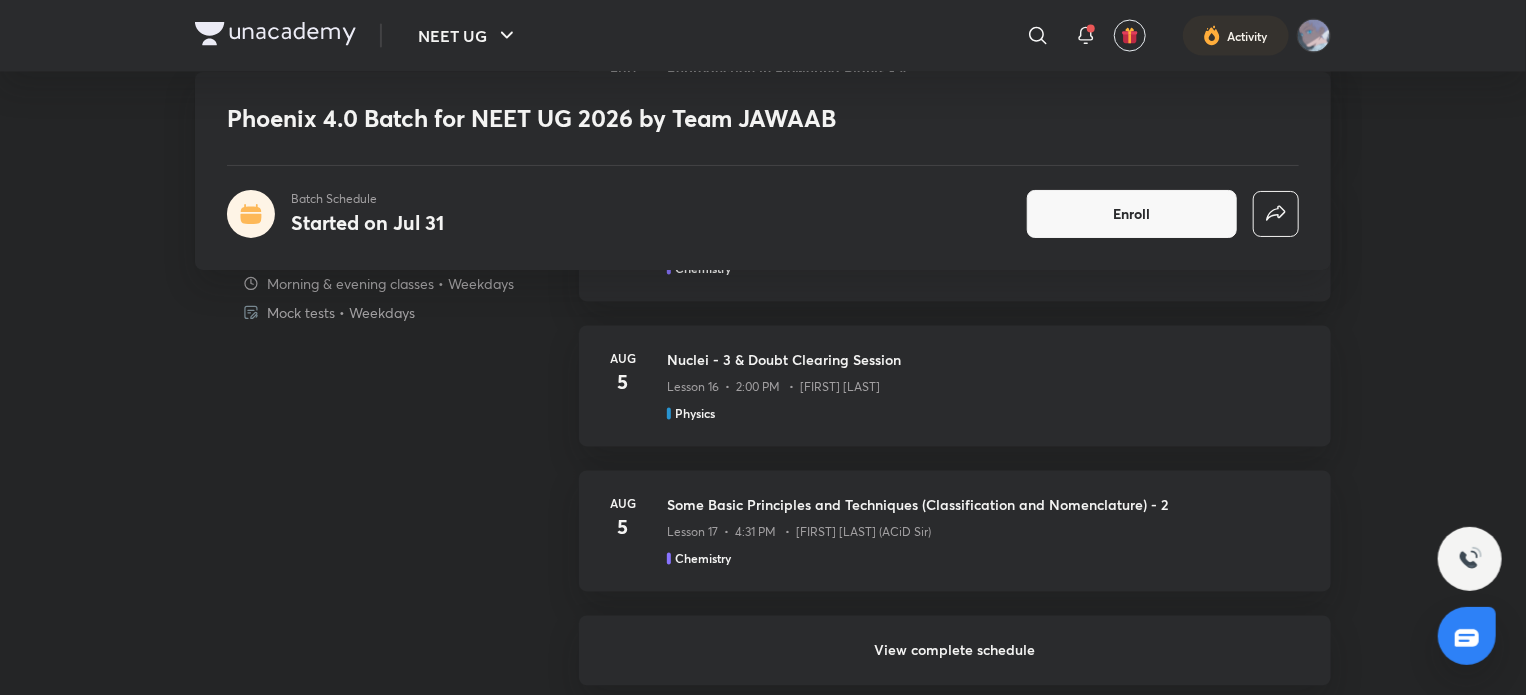 scroll, scrollTop: 1731, scrollLeft: 0, axis: vertical 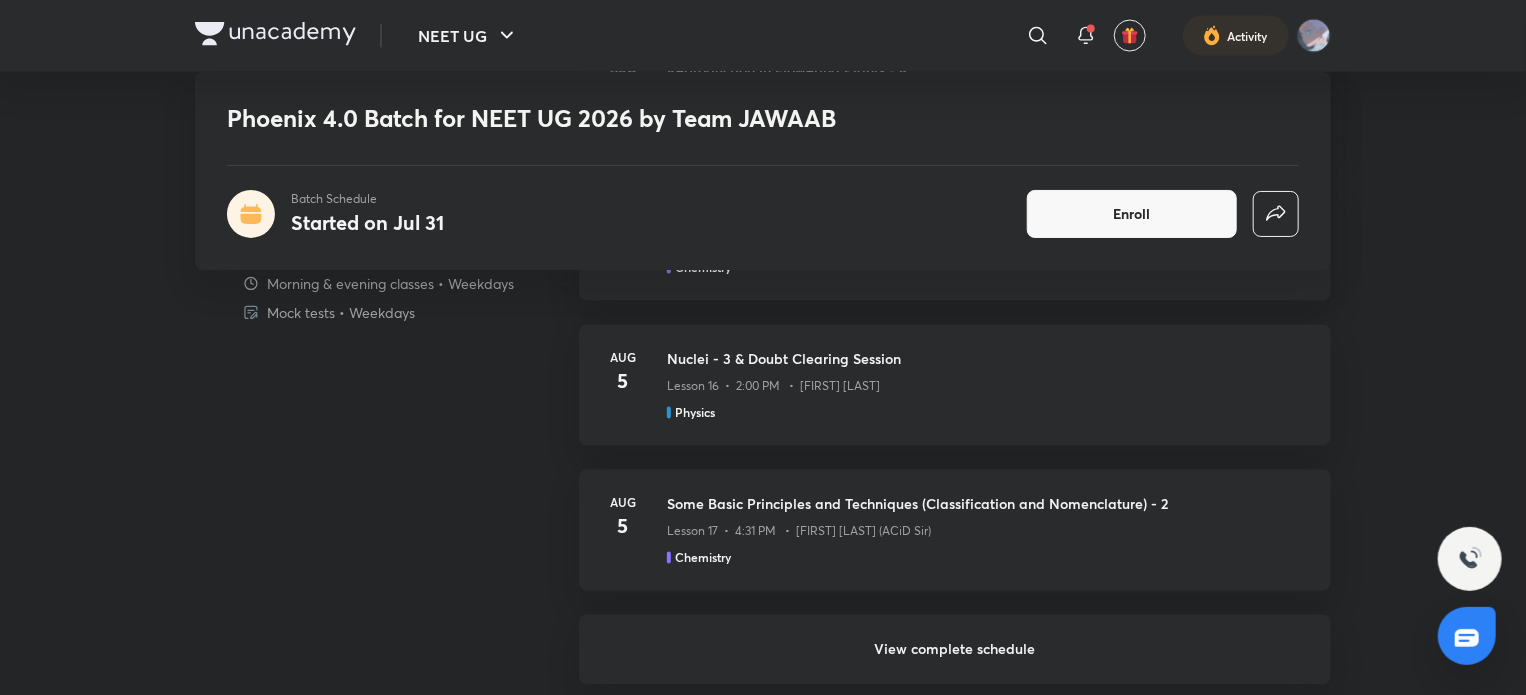 click on "View complete schedule" at bounding box center (955, 650) 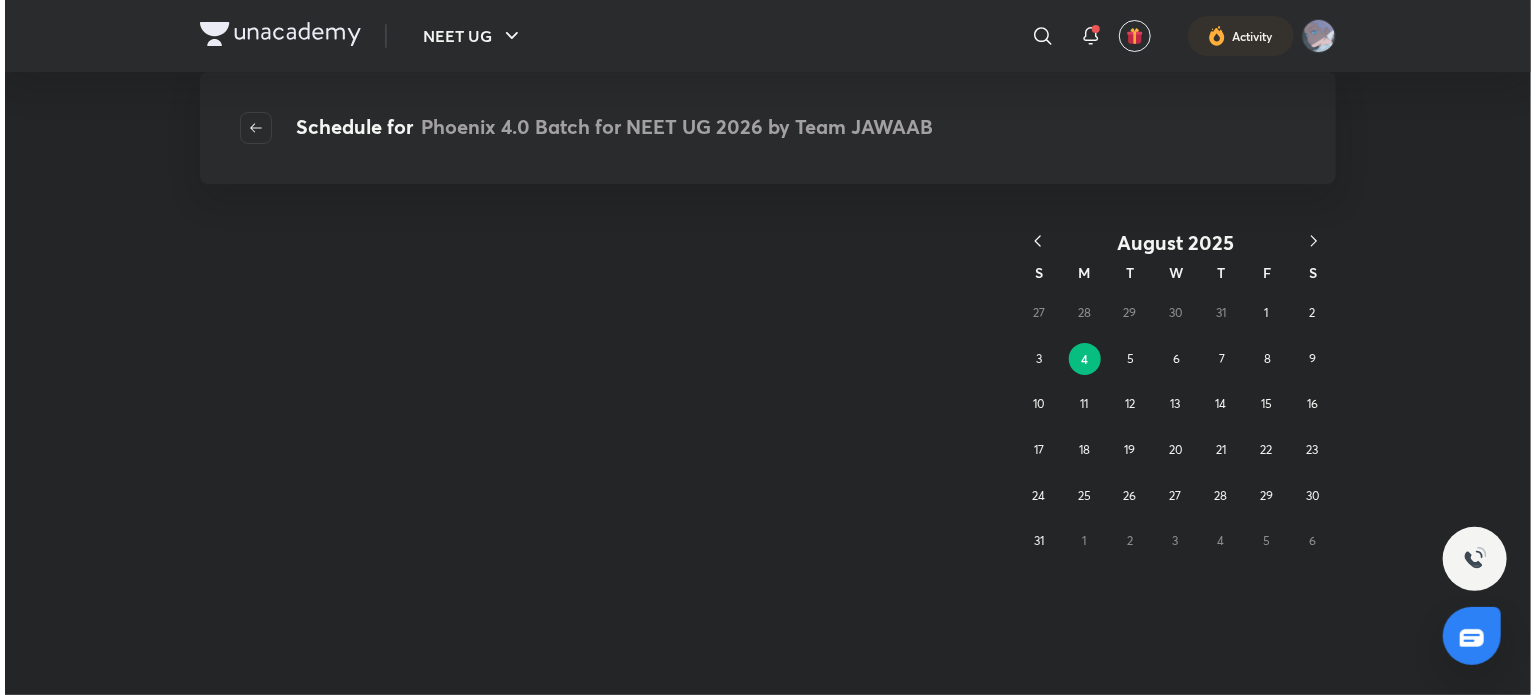 scroll, scrollTop: 0, scrollLeft: 0, axis: both 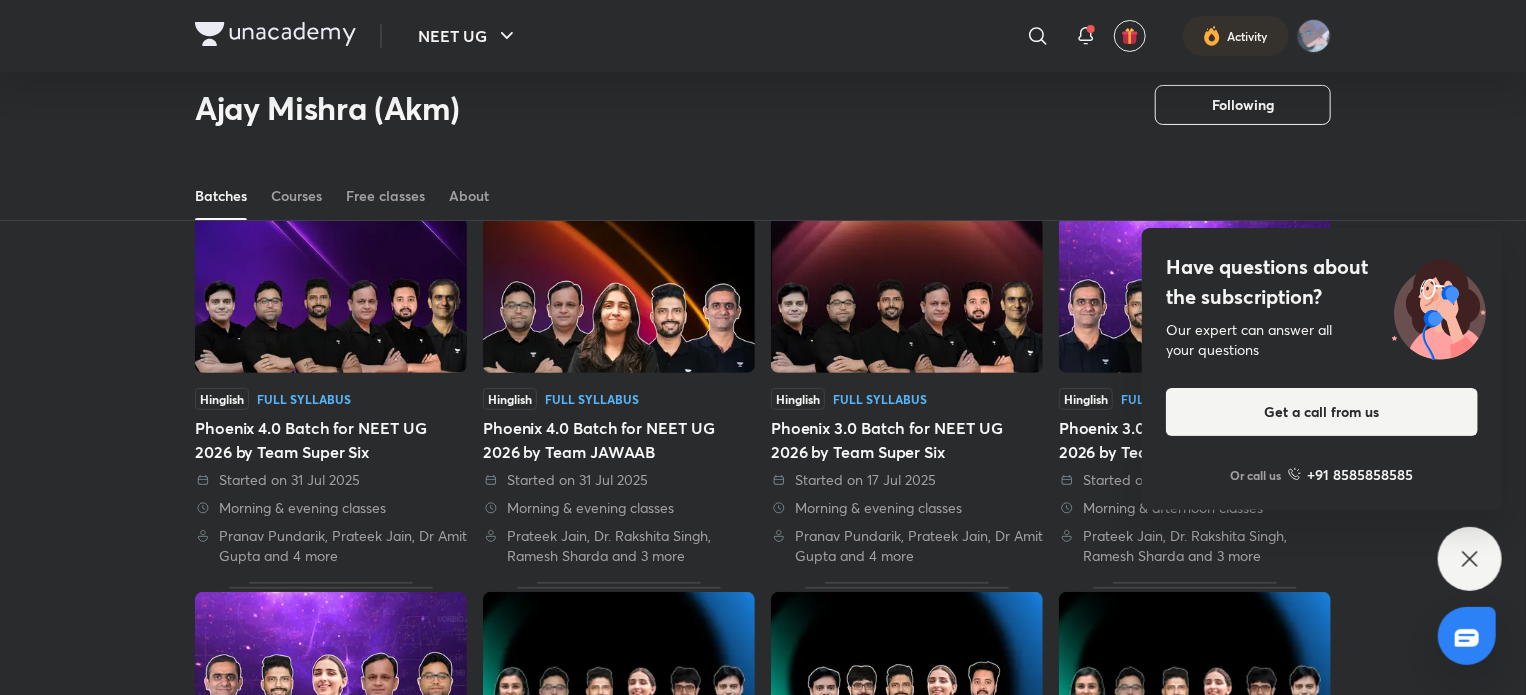click 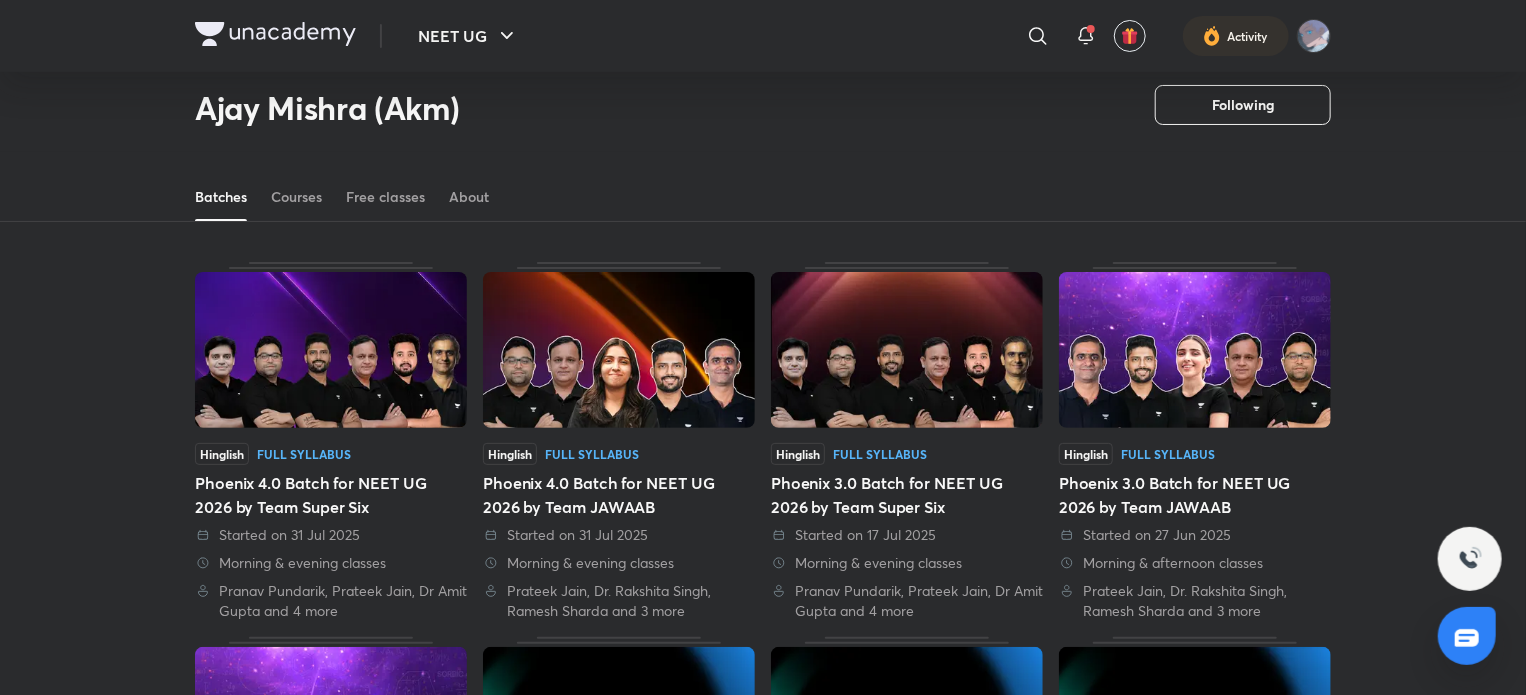 scroll, scrollTop: 54, scrollLeft: 0, axis: vertical 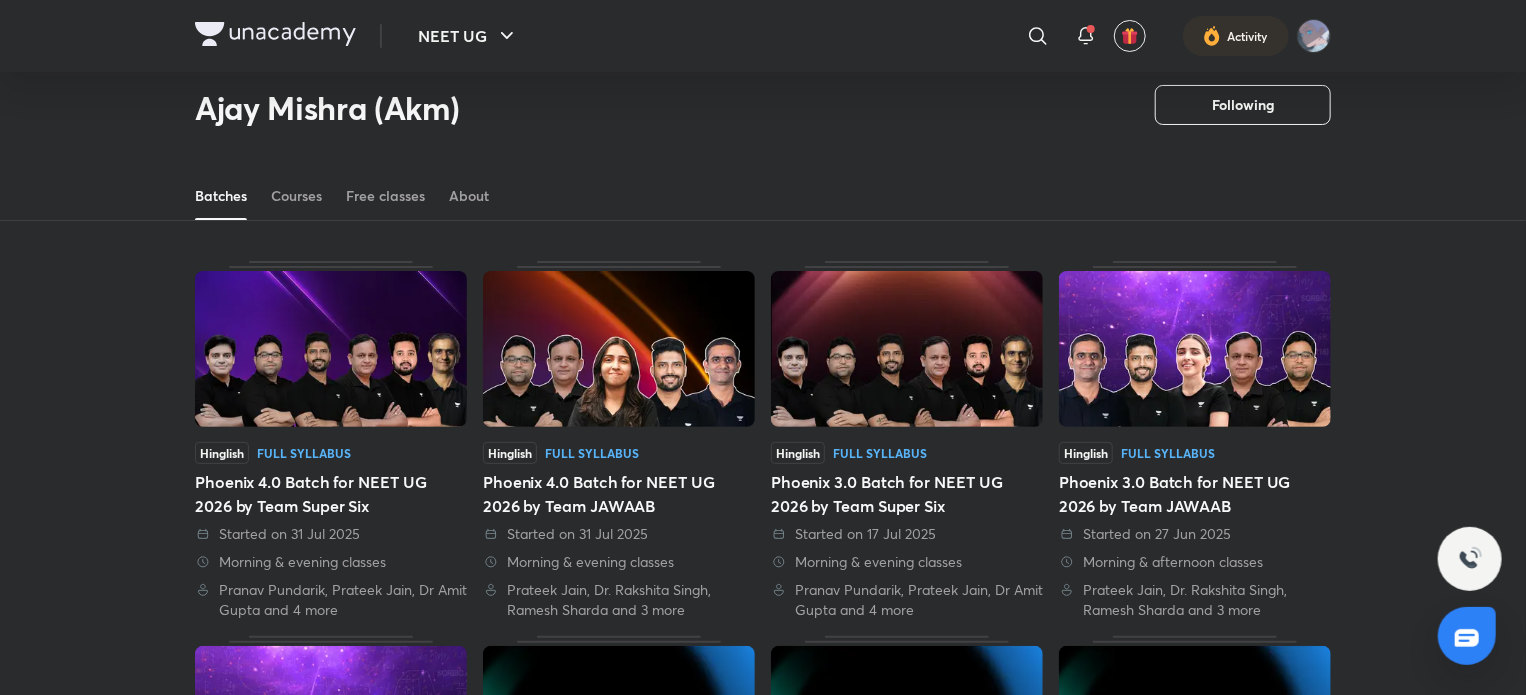 click on "Hinglish Full Syllabus Phoenix 3.0 Batch for NEET UG 2026 by Team Super Six   Started on 17 Jul 2025   Morning & evening classes   [FIRST] [LAST], [FIRST] [LAST], Dr [LAST] and 4 more" at bounding box center [907, 440] 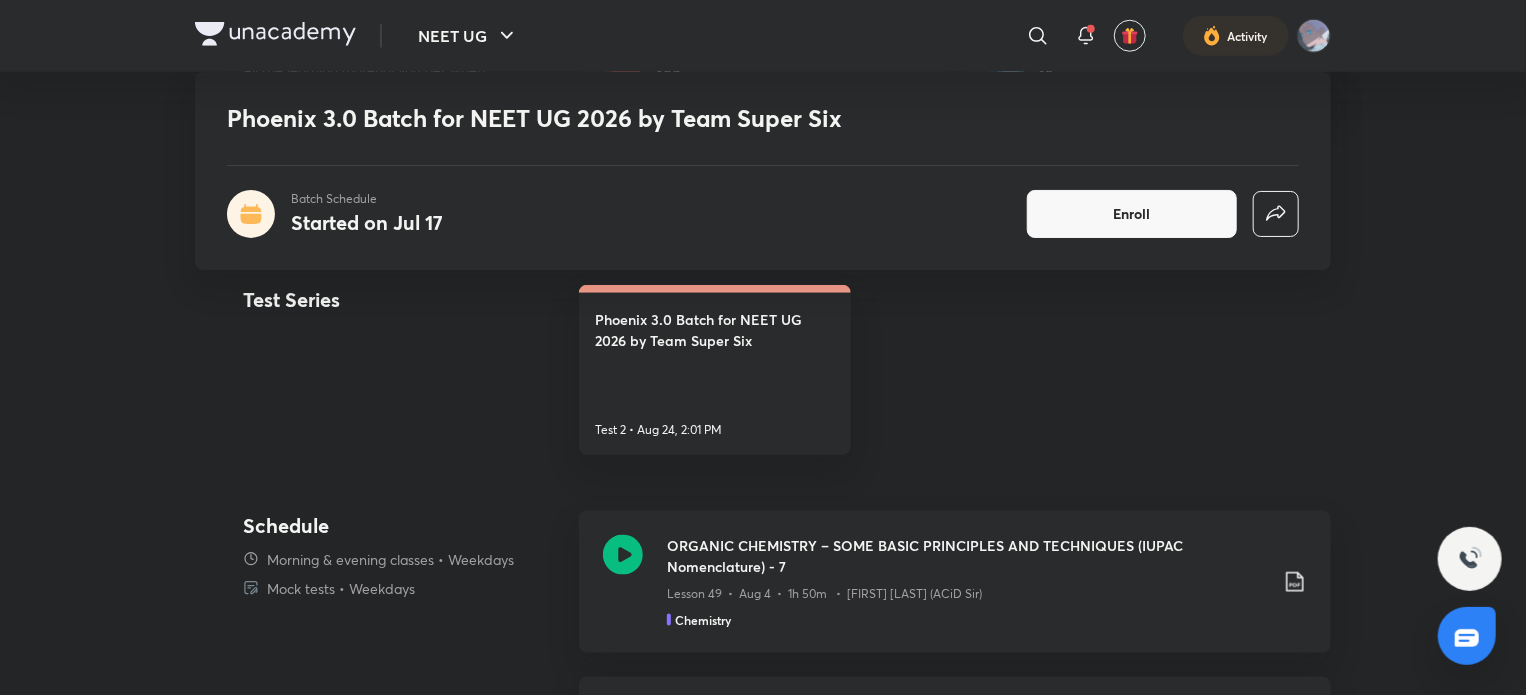 scroll, scrollTop: 964, scrollLeft: 0, axis: vertical 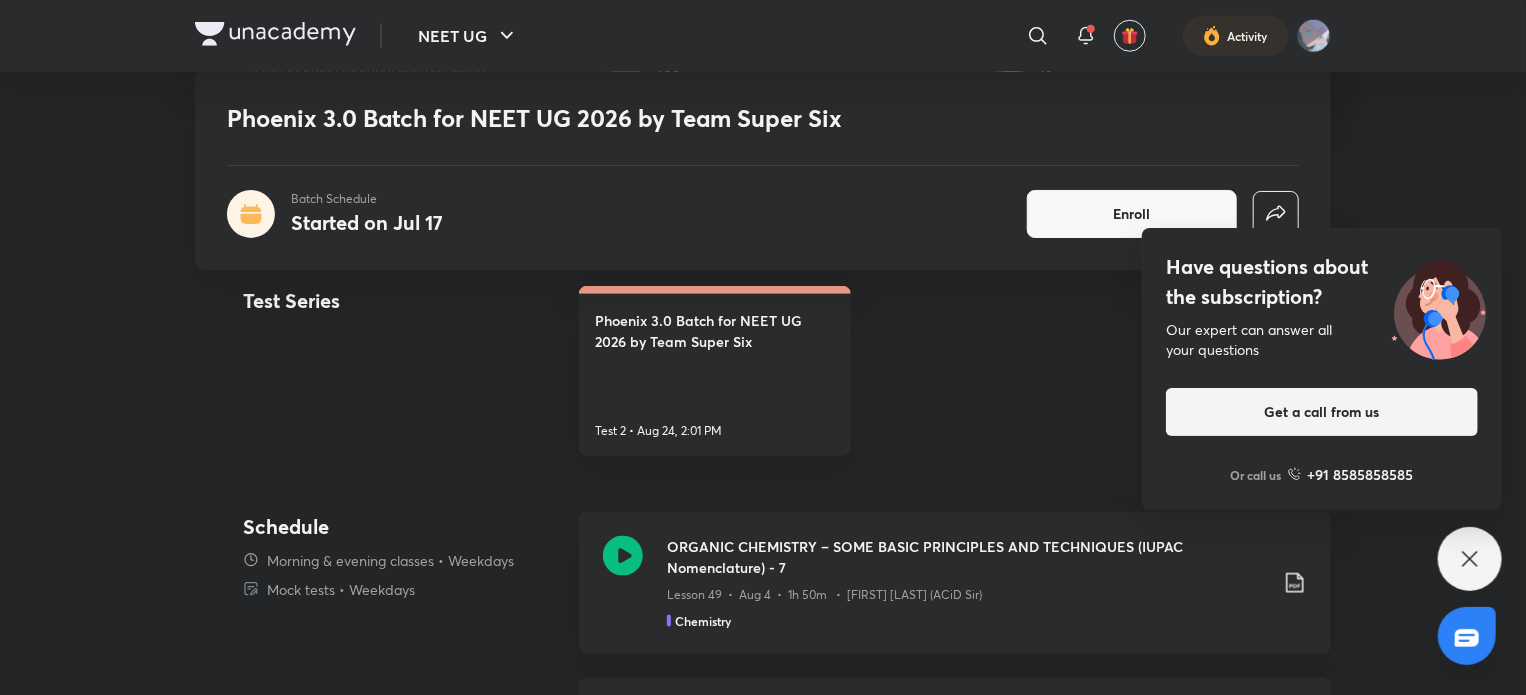 click 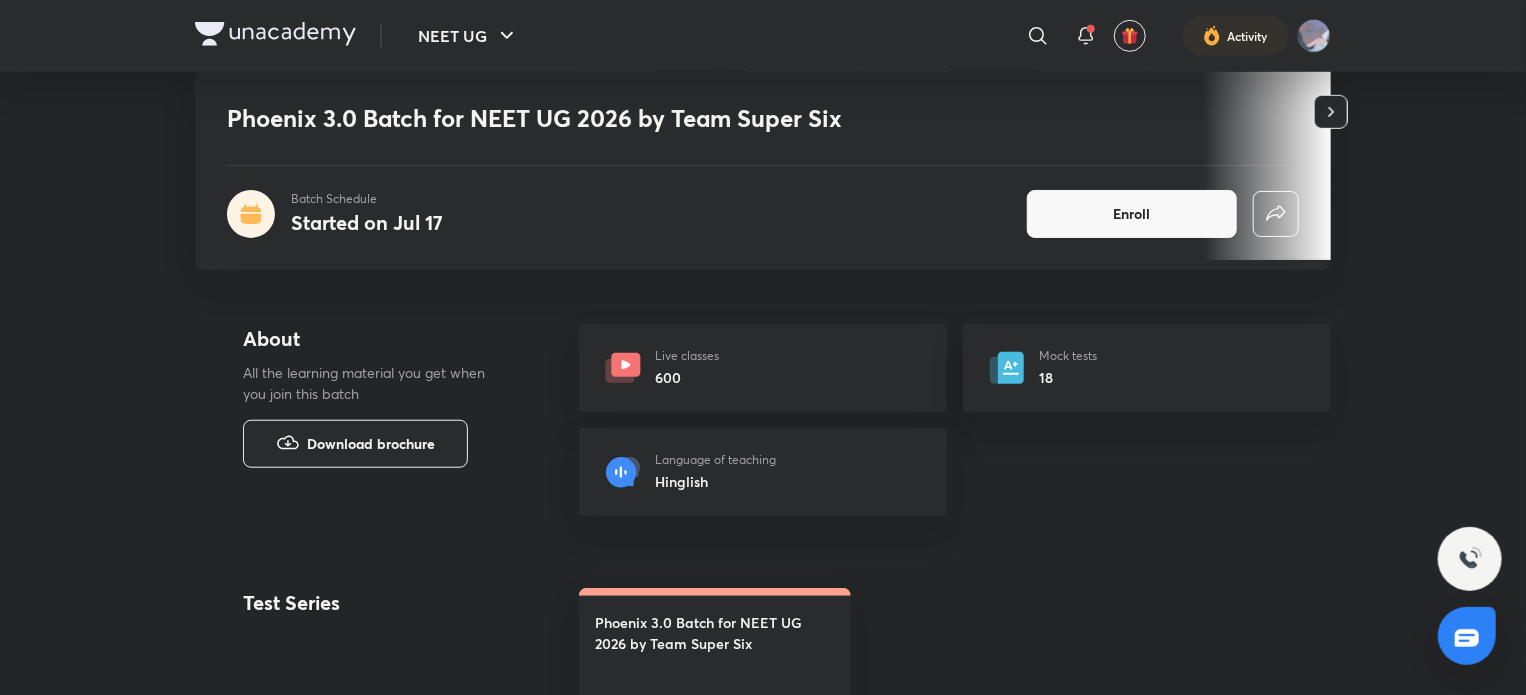 scroll, scrollTop: 663, scrollLeft: 0, axis: vertical 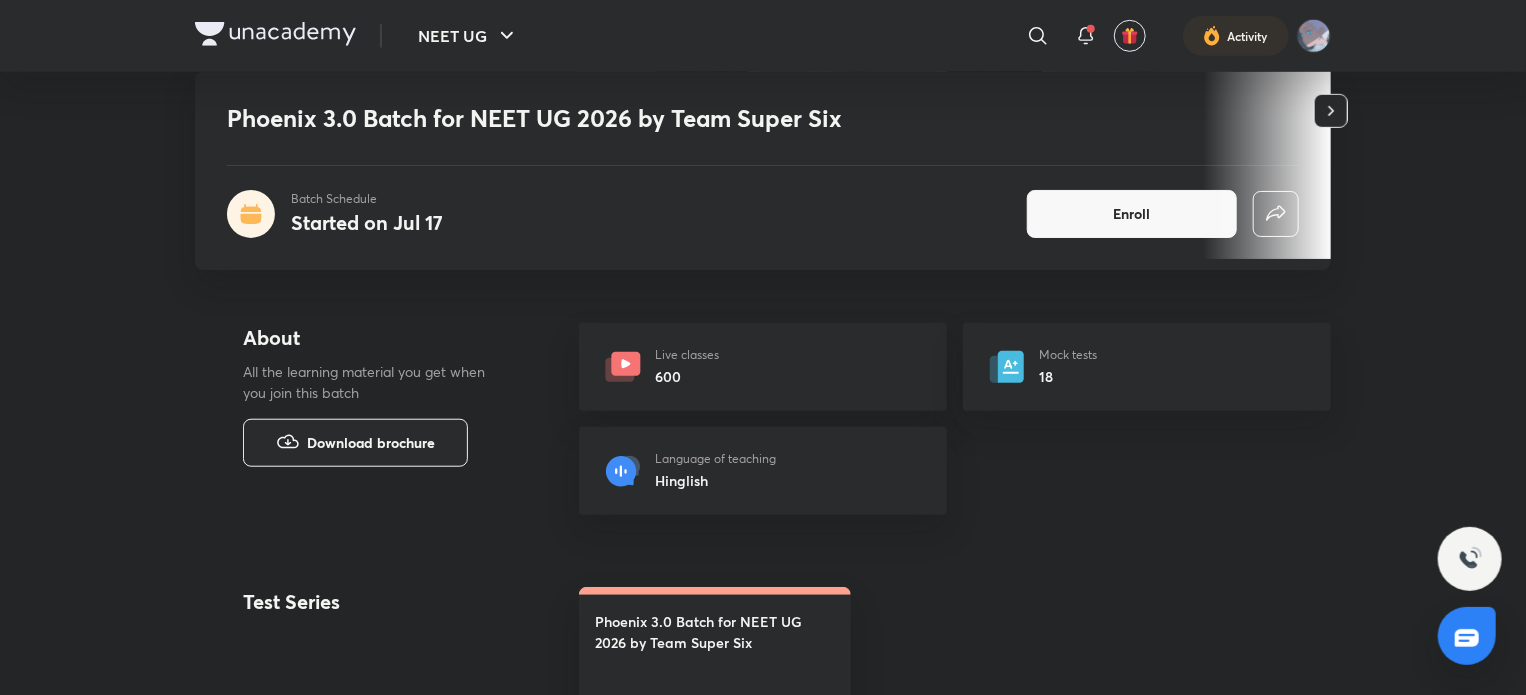 click on "Live classes 600" at bounding box center [763, 367] 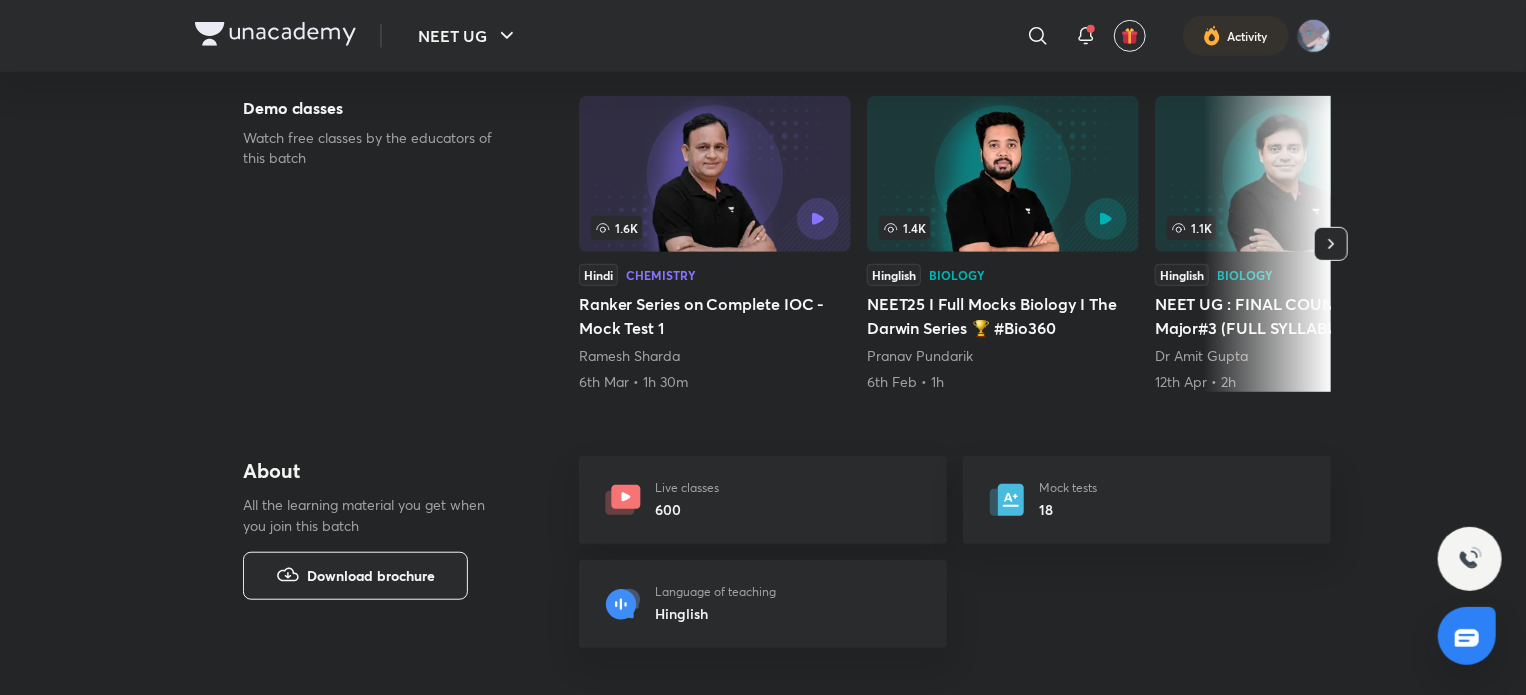 scroll, scrollTop: 0, scrollLeft: 0, axis: both 